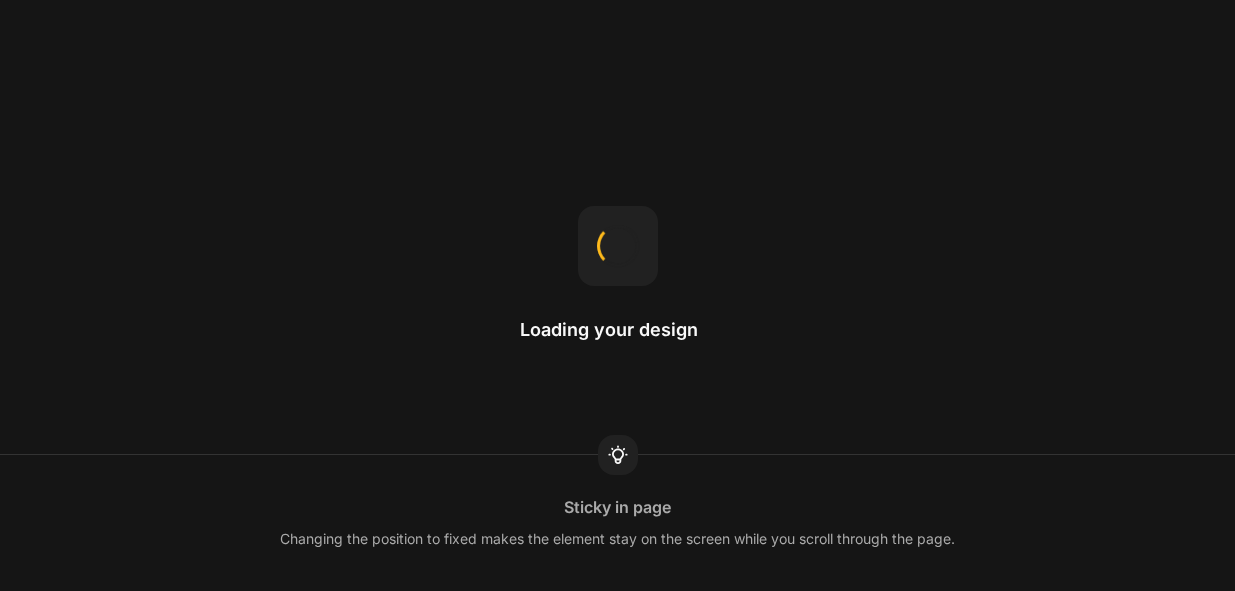 scroll, scrollTop: 0, scrollLeft: 0, axis: both 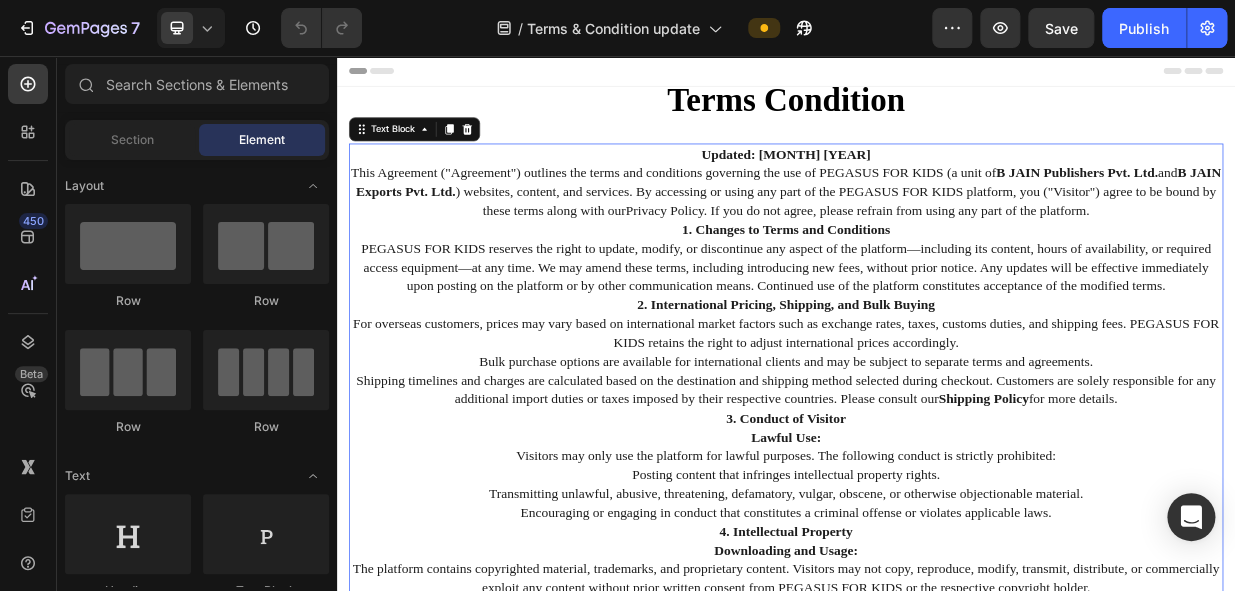 click on "Updated: [MONTH] [YEAR]" at bounding box center [937, 187] 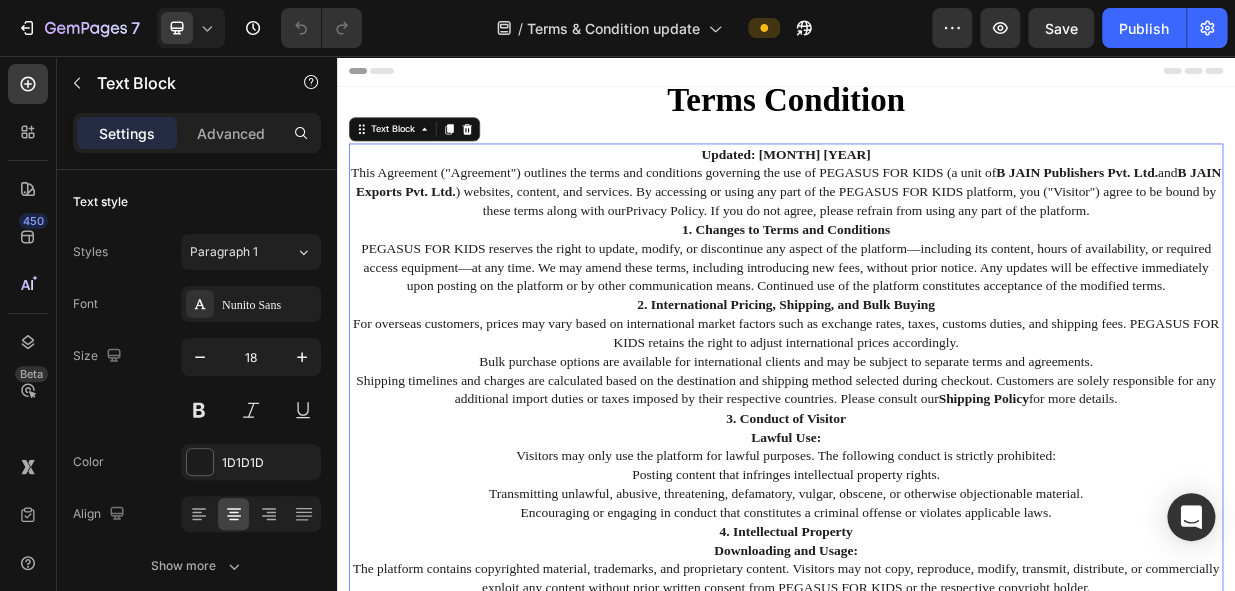 click on "This Agreement ("Agreement") outlines the terms and conditions governing the use of PEGASUS FOR KIDS (a unit of B JAIN Publishers Pvt. Ltd. and B JAIN Exports Pvt. Ltd.) websites, content, and services. By accessing or using any part of the PEGASUS FOR KIDS platform, you ("Visitor") agree to be bound by these terms along with our Privacy Policy. If you do not agree, please refrain from using any part of the platform." at bounding box center [937, 238] 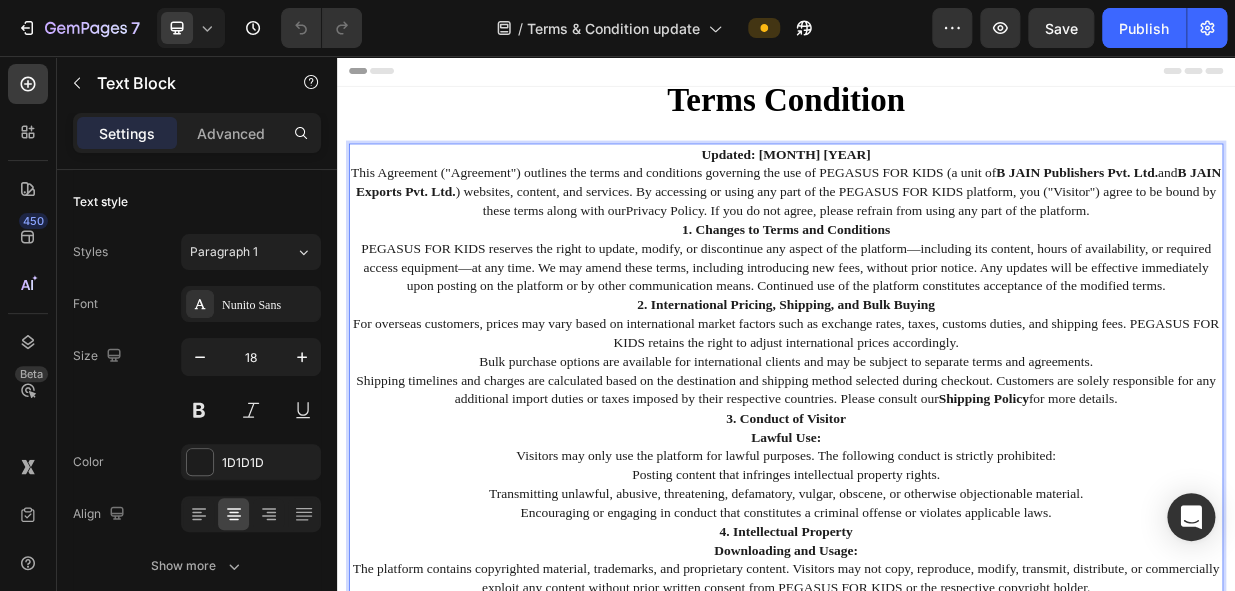 click on "This Agreement ("Agreement") outlines the terms and conditions governing the use of PEGASUS FOR KIDS (a unit of B JAIN Publishers Pvt. Ltd. and B JAIN Exports Pvt. Ltd.) websites, content, and services. By accessing or using any part of the PEGASUS FOR KIDS platform, you ("Visitor") agree to be bound by these terms along with our Privacy Policy. If you do not agree, please refrain from using any part of the platform." at bounding box center (937, 238) 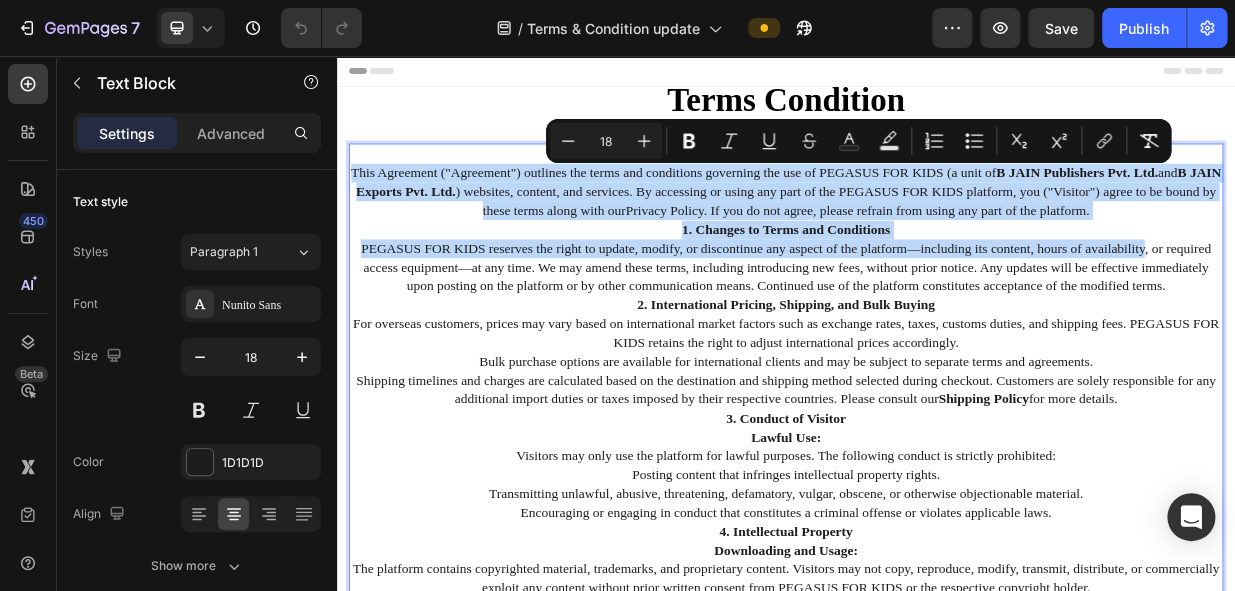 drag, startPoint x: 365, startPoint y: 214, endPoint x: 1333, endPoint y: 282, distance: 970.3855 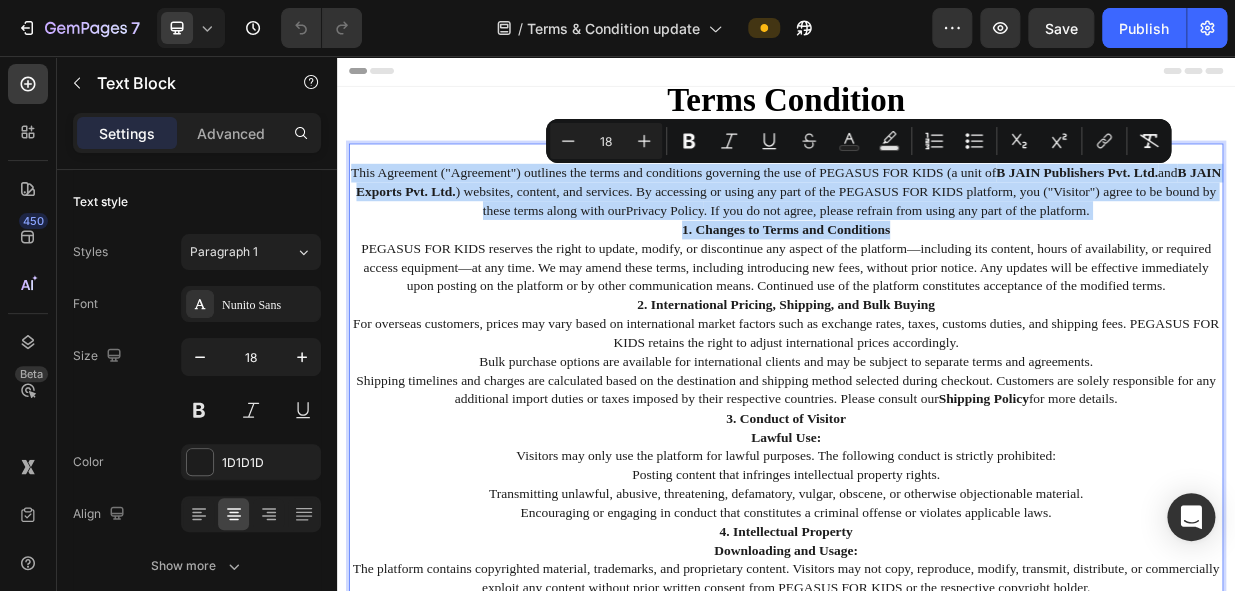 click on "1. Changes to Terms and Conditions" at bounding box center [937, 288] 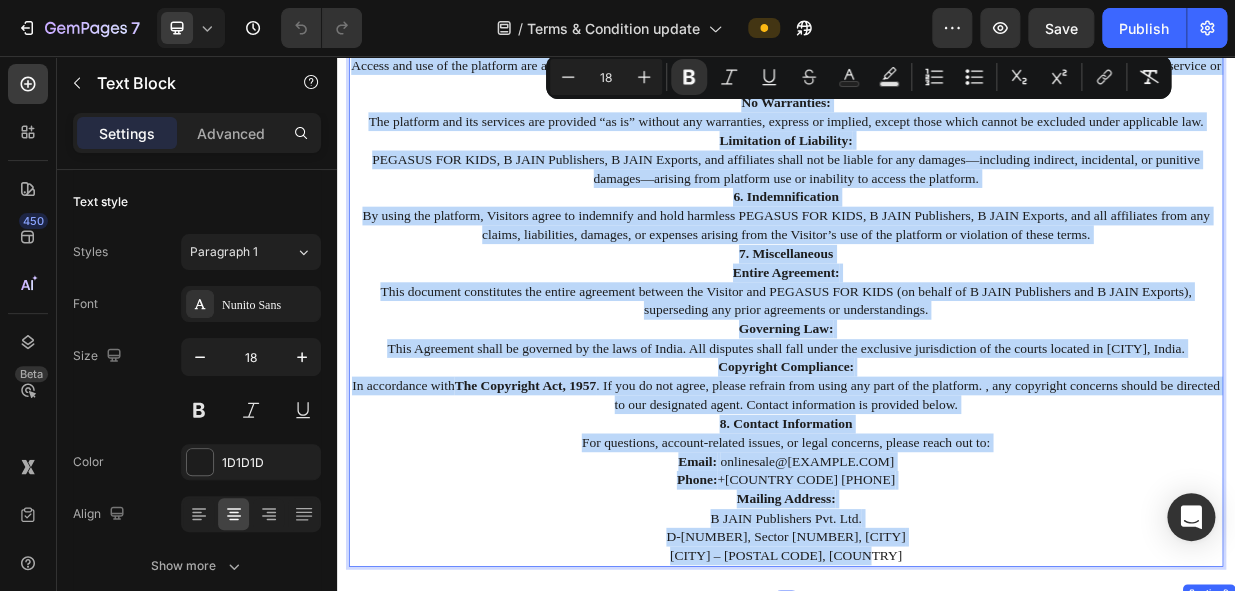 scroll, scrollTop: 1199, scrollLeft: 0, axis: vertical 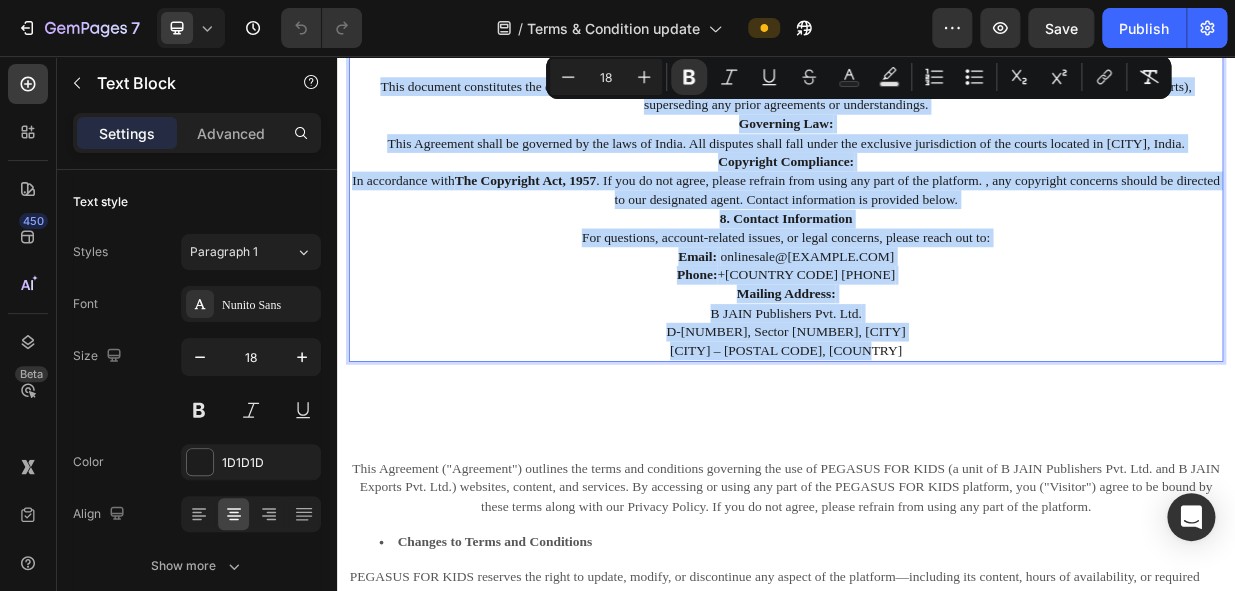drag, startPoint x: 368, startPoint y: 190, endPoint x: 1106, endPoint y: 429, distance: 775.7351 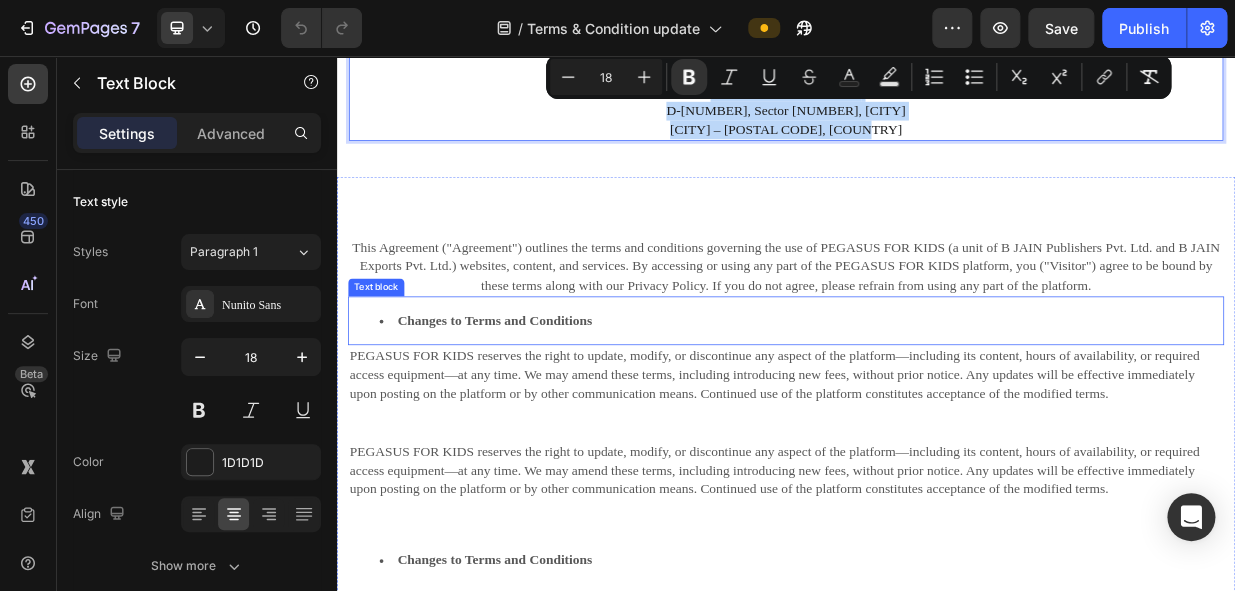 type on "16" 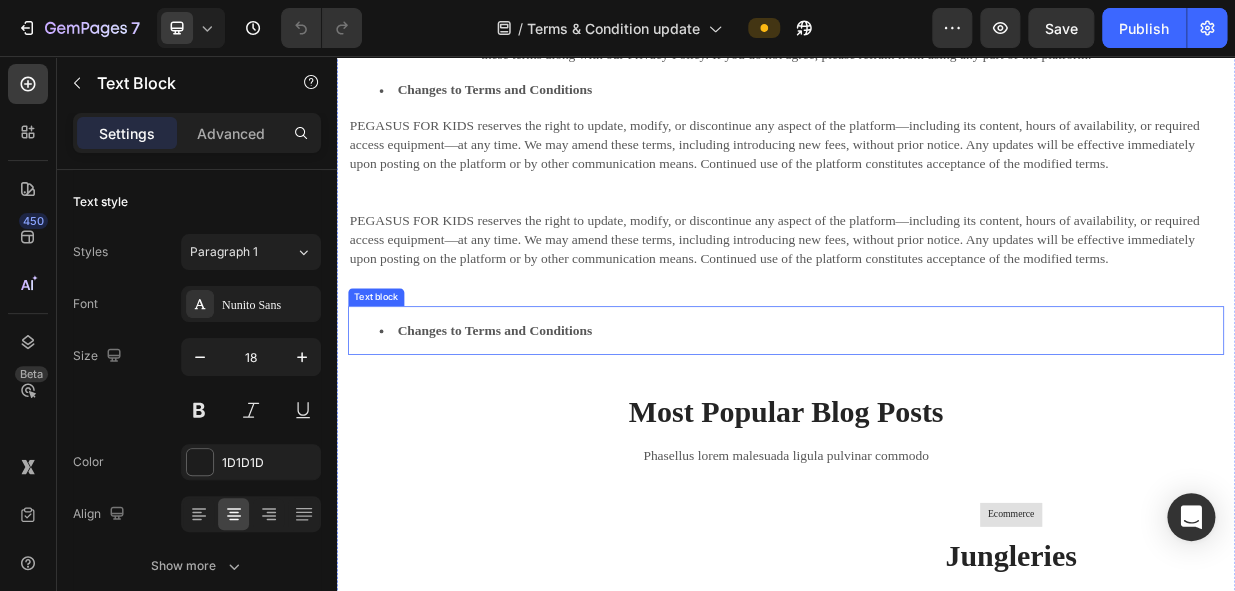 scroll, scrollTop: 1744, scrollLeft: 0, axis: vertical 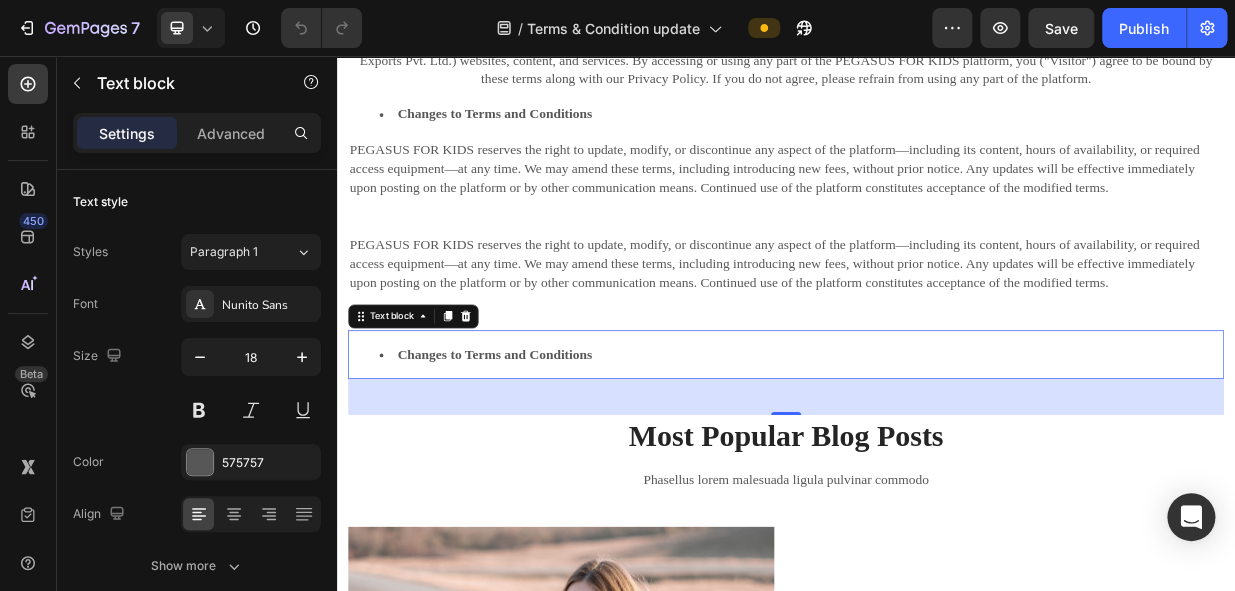 click on "Changes to Terms and Conditions" at bounding box center (937, 455) 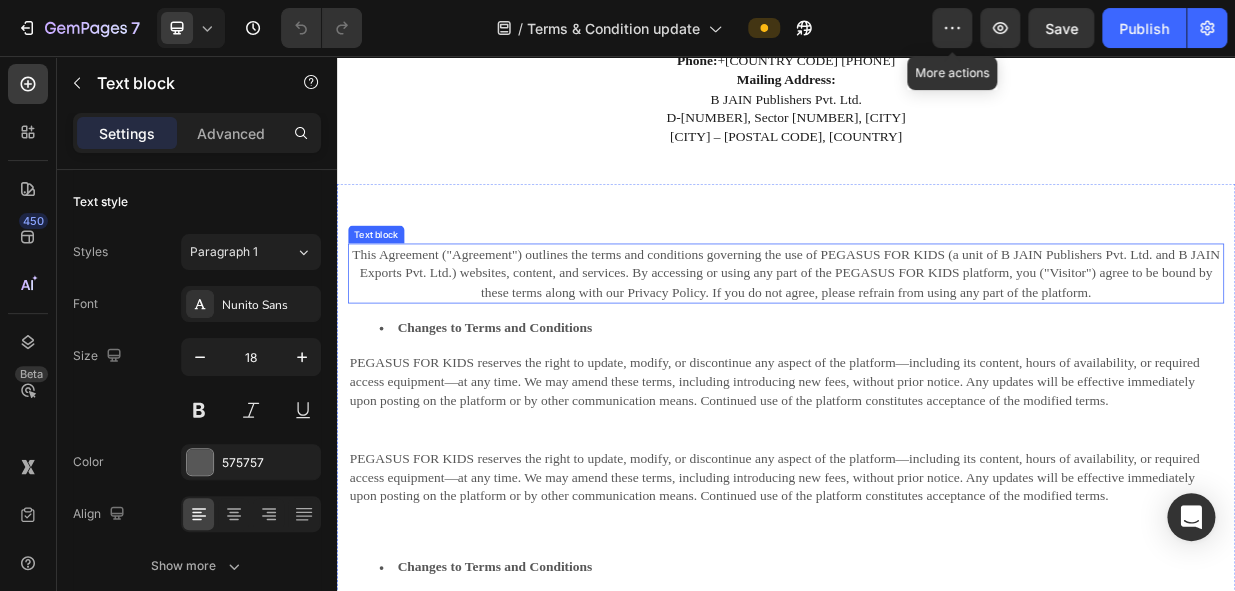 scroll, scrollTop: 1454, scrollLeft: 0, axis: vertical 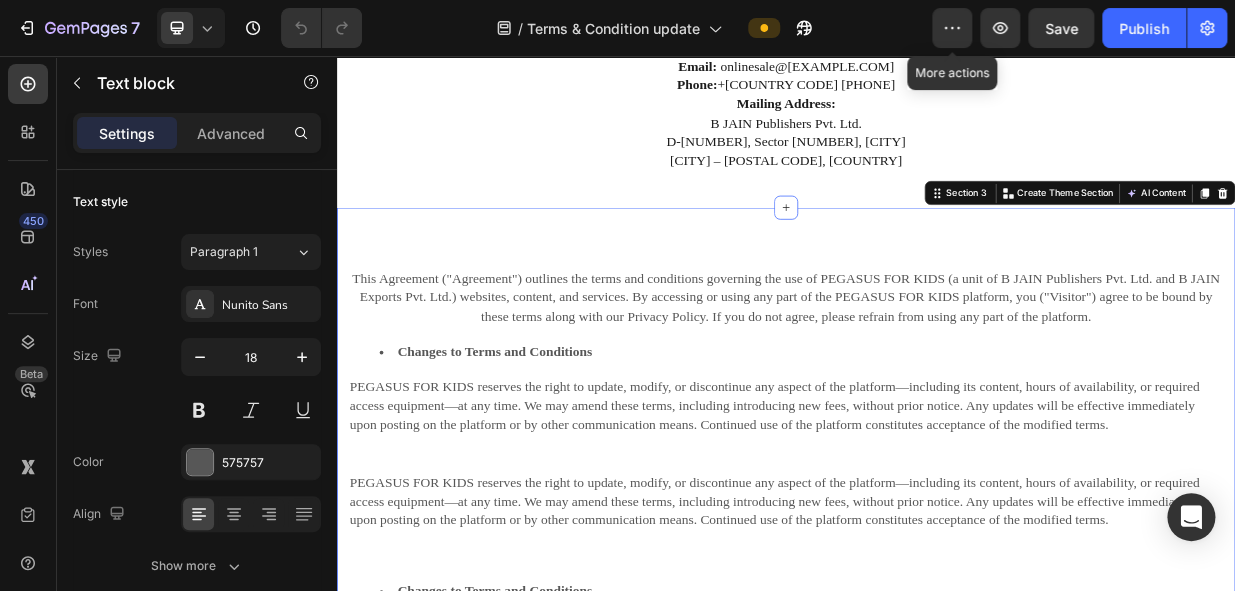 click on "This Agreement ("Agreement") outlines the terms and conditions governing the use of PEGASUS FOR KIDS (a unit of B JAIN Publishers Pvt. Ltd. and B JAIN Exports Pvt. Ltd.) websites, content, and services. By accessing or using any part of the PEGASUS FOR KIDS platform, you ("Visitor") agree to be bound by these terms along with our Privacy Policy. If you do not agree, please refrain from using any part of the platform. Text block Changes to Terms and Conditions Text block PEGASUS FOR KIDS reserves the right to update, modify, or discontinue any aspect of the platform—including its content, hours of availability, or required access equipment—at any time. We may amend these terms, including introducing new fees, without prior notice. Any updates will be effective immediately upon posting on the platform or by other communication means. Continued use of the platform constitutes acceptance of the modified terms. Text block Text block Changes to Terms and Conditions Text block Most Popular Blog Posts Heading Row" at bounding box center (937, 1128) 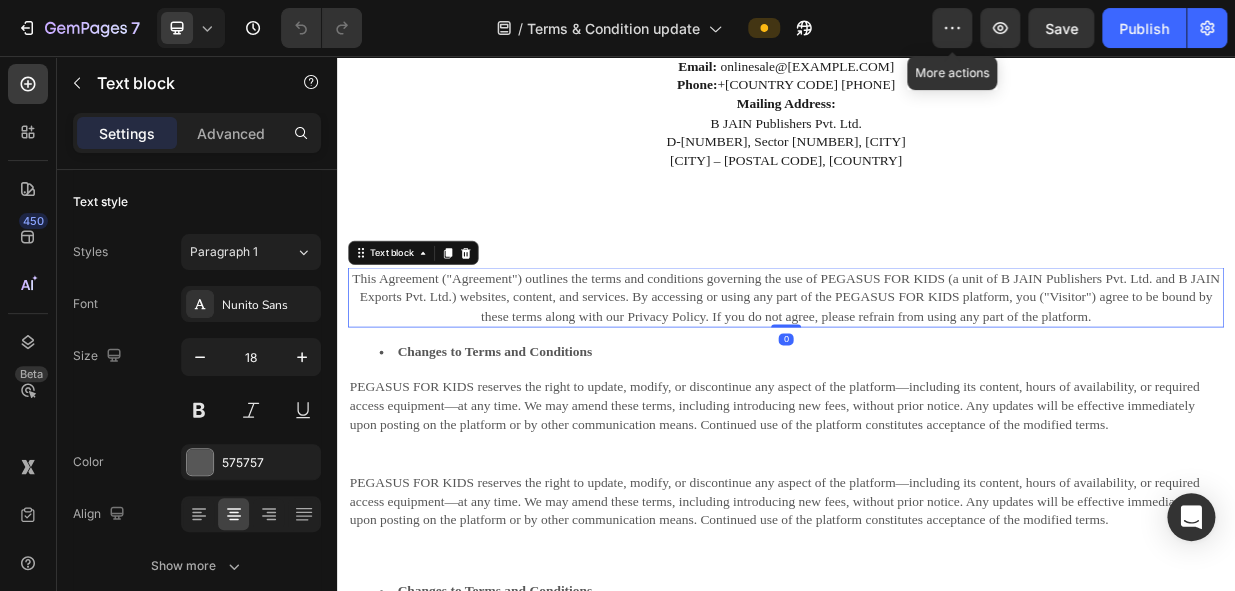 click on "This Agreement ("Agreement") outlines the terms and conditions governing the use of PEGASUS FOR KIDS (a unit of B JAIN Publishers Pvt. Ltd. and B JAIN Exports Pvt. Ltd.) websites, content, and services. By accessing or using any part of the PEGASUS FOR KIDS platform, you ("Visitor") agree to be bound by these terms along with our Privacy Policy. If you do not agree, please refrain from using any part of the platform." at bounding box center [937, 378] 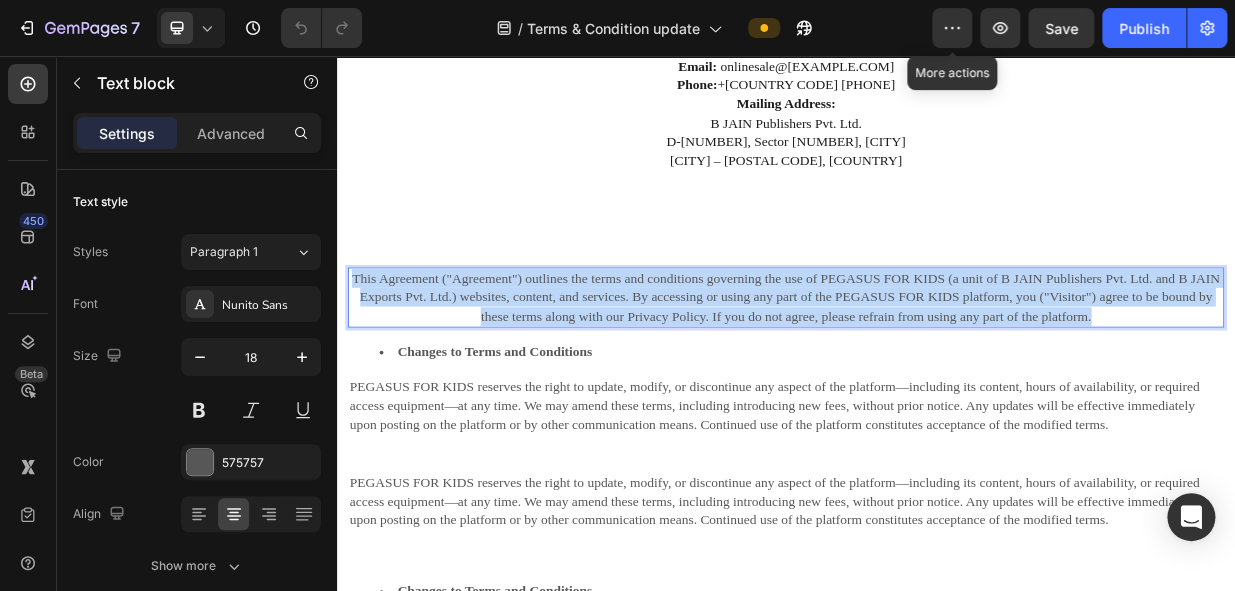 drag, startPoint x: 1407, startPoint y: 378, endPoint x: 611, endPoint y: 316, distance: 798.41095 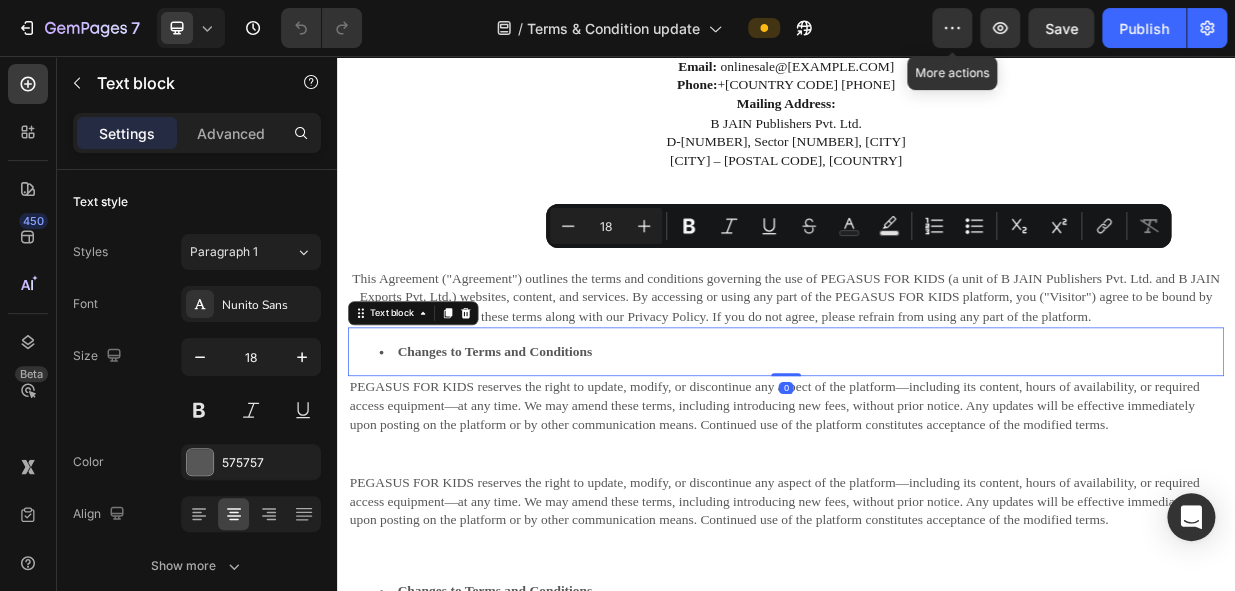 click on "Changes to Terms and Conditions" at bounding box center (937, 450) 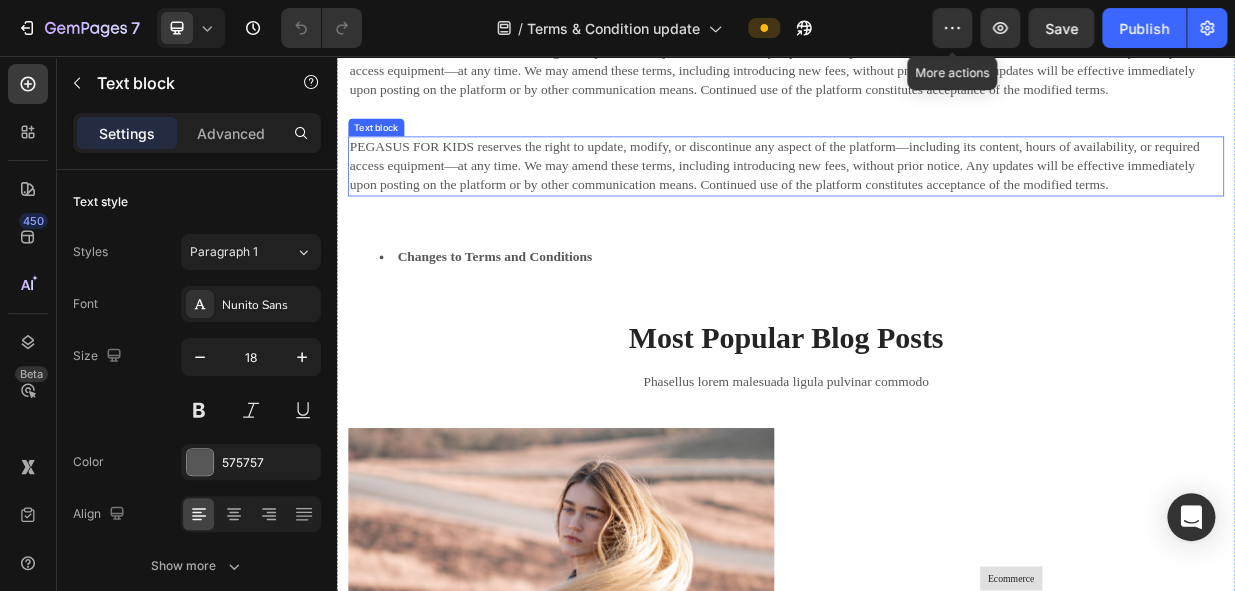 scroll, scrollTop: 2000, scrollLeft: 0, axis: vertical 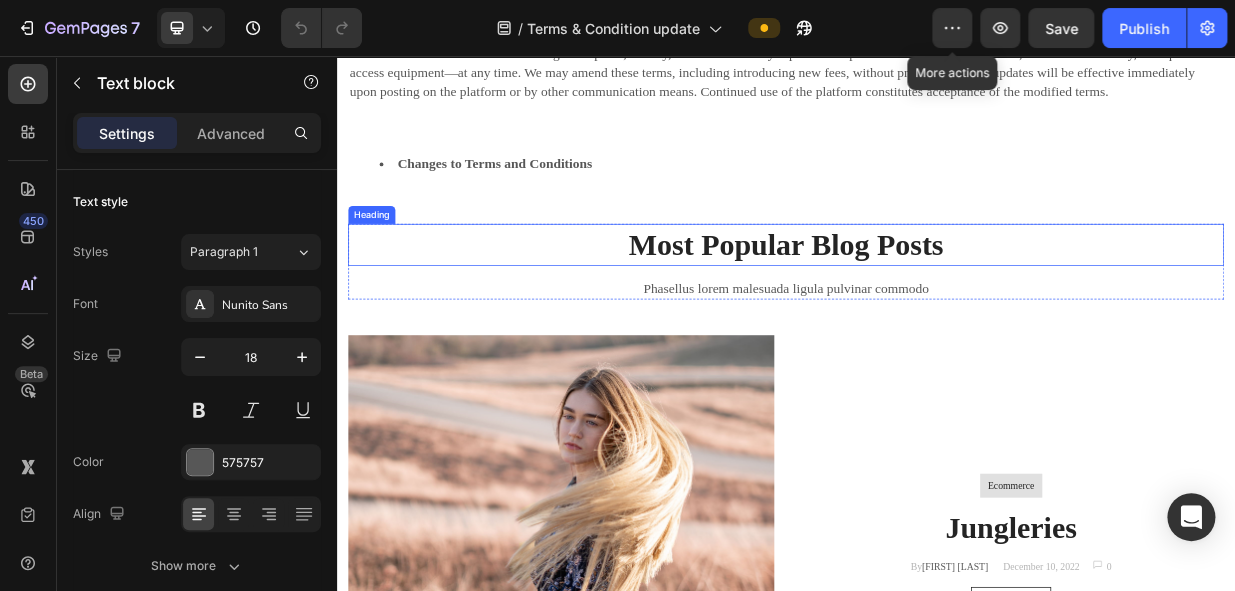 click on "Most Popular Blog Posts" at bounding box center [937, 308] 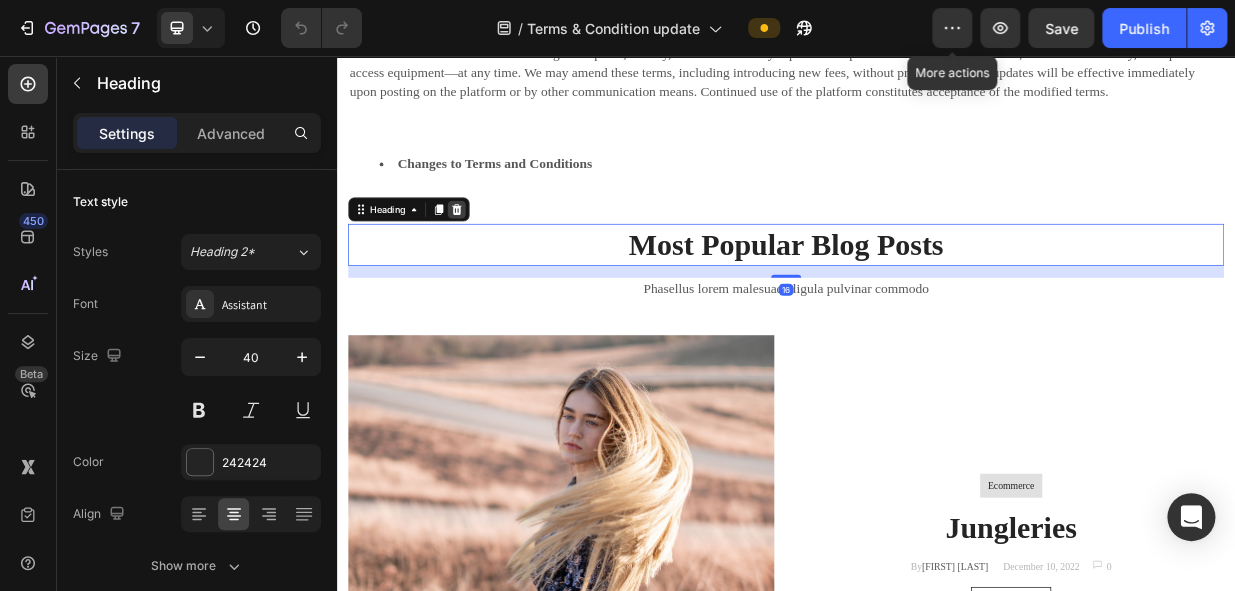 click at bounding box center (497, 261) 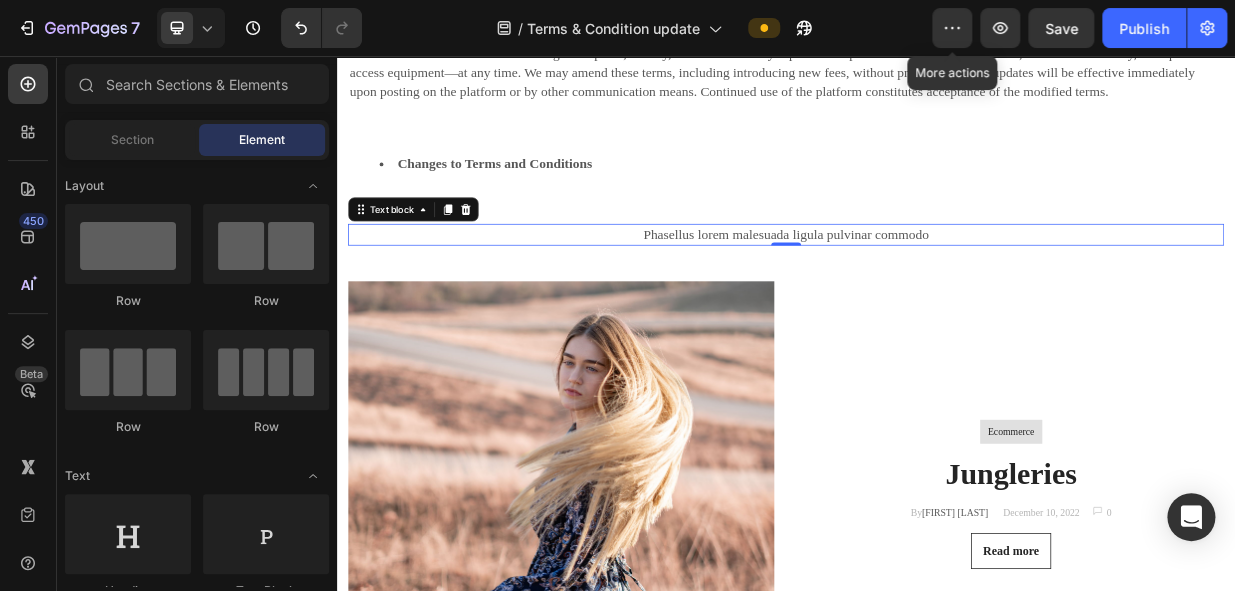 click on "Phasellus lorem malesuada ligula pulvinar commodo" at bounding box center (937, 294) 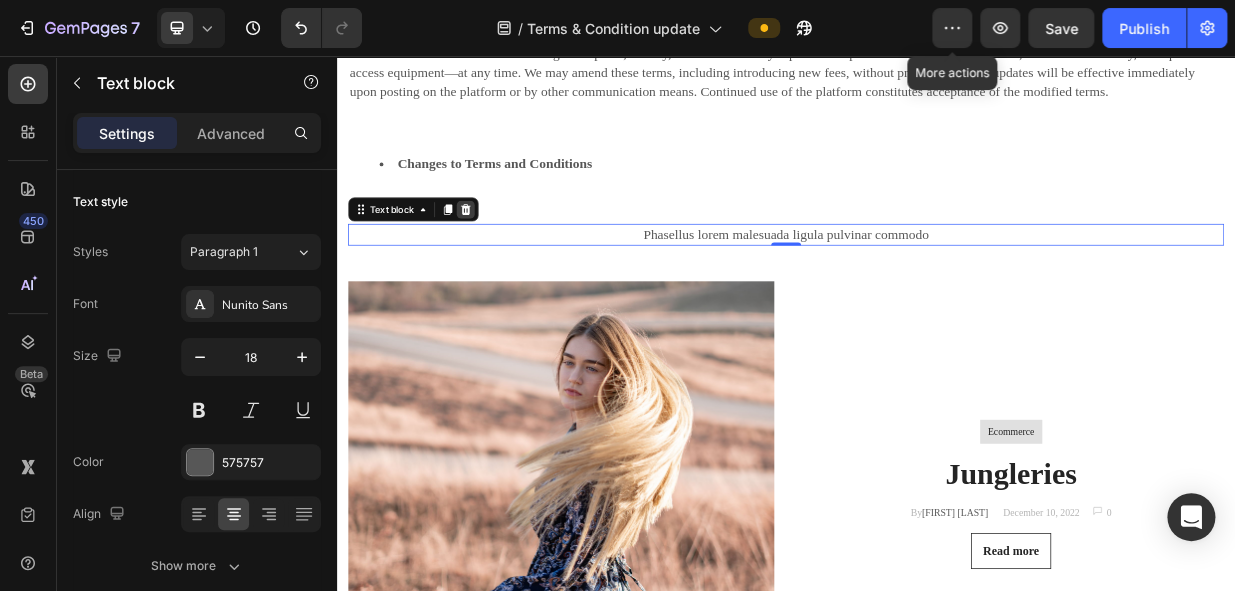 click at bounding box center [509, 261] 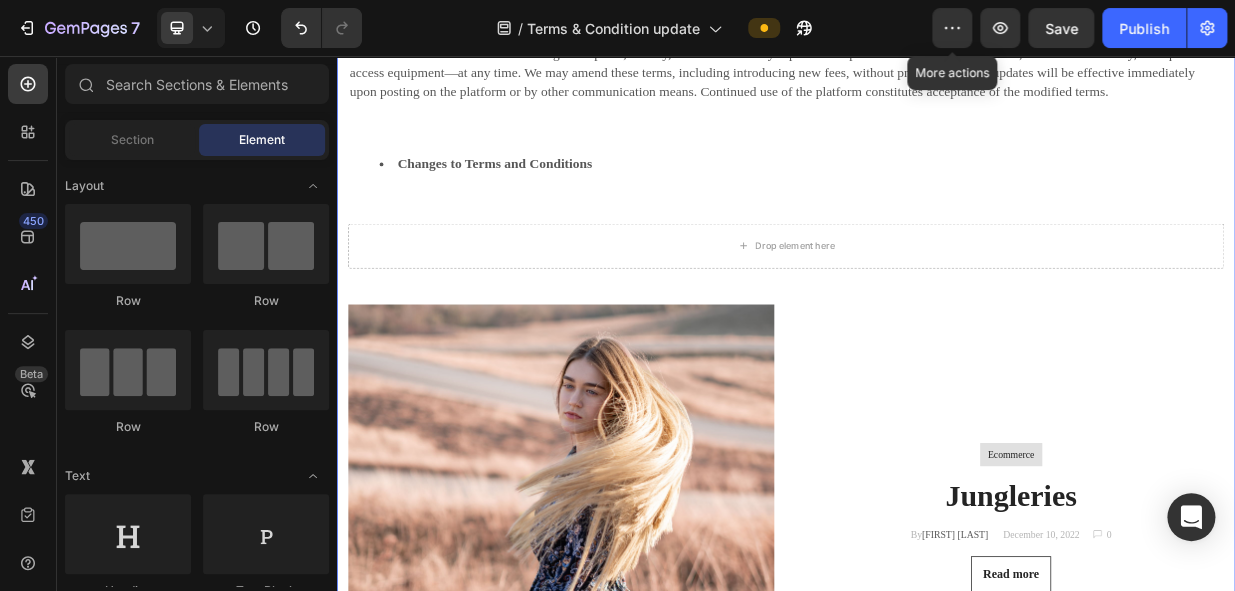 click on "This Agreement ("Agreement") outlines the terms and conditions governing the use of PEGASUS FOR KIDS (a unit of B JAIN Publishers Pvt. Ltd. and B JAIN Exports Pvt. Ltd.) websites, content, and services. By accessing or using any part of the PEGASUS FOR KIDS platform, you ("Visitor") agree to be bound by these terms along with our Privacy Policy. If you do not agree, please refrain from using any part of the platform. Text block Changes to Terms and Conditions Text block PEGASUS FOR KIDS reserves the right to update, modify, or discontinue any aspect of the platform—including its content, hours of availability, or required access equipment—at any time. We may amend these terms, including introducing new fees, without prior notice. Any updates will be effective immediately upon posting on the platform or by other communication means. Continued use of the platform constitutes acceptance of the modified terms. Text block Text block Changes to Terms and Conditions Text block
Drop element here" at bounding box center (937, 537) 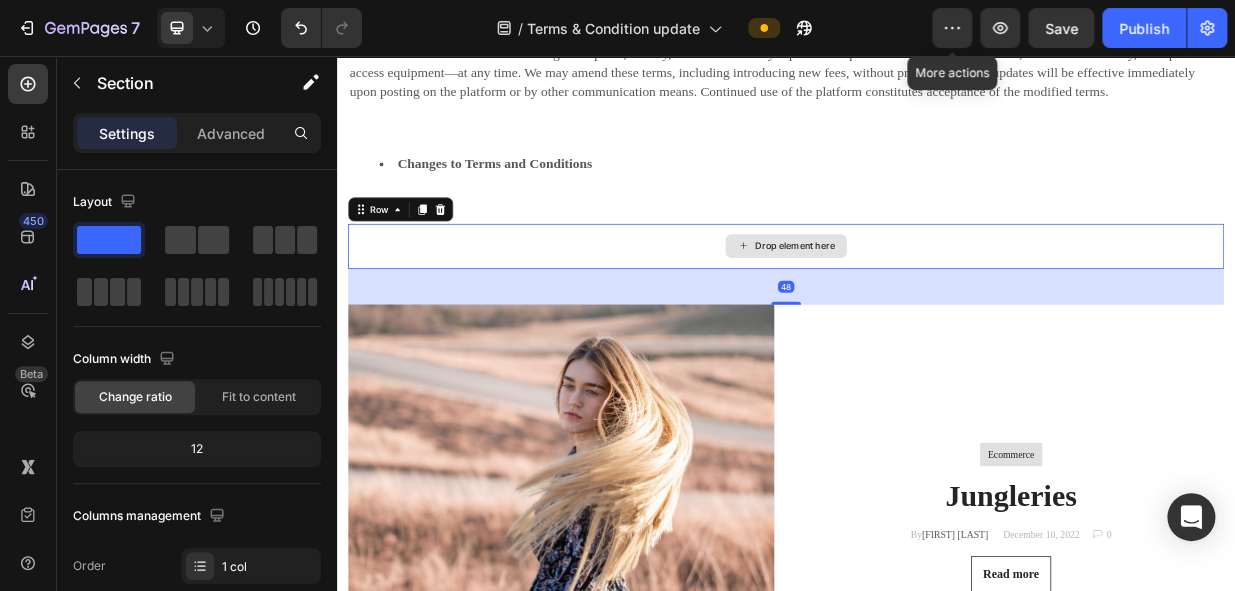 click on "Drop element here" at bounding box center [937, 310] 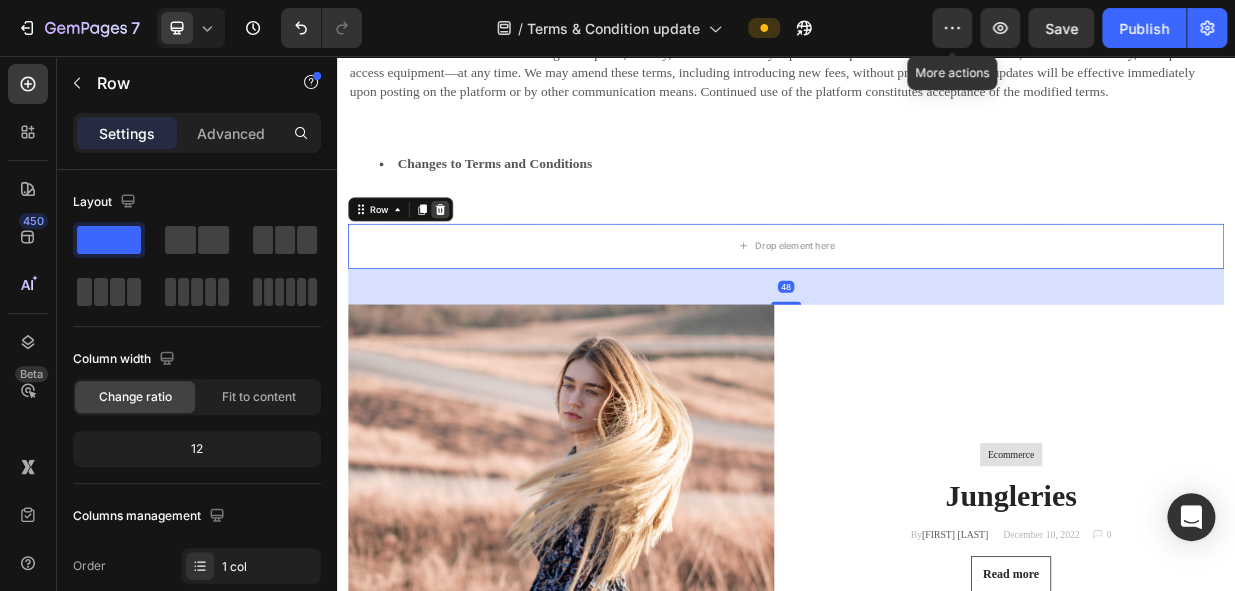 click 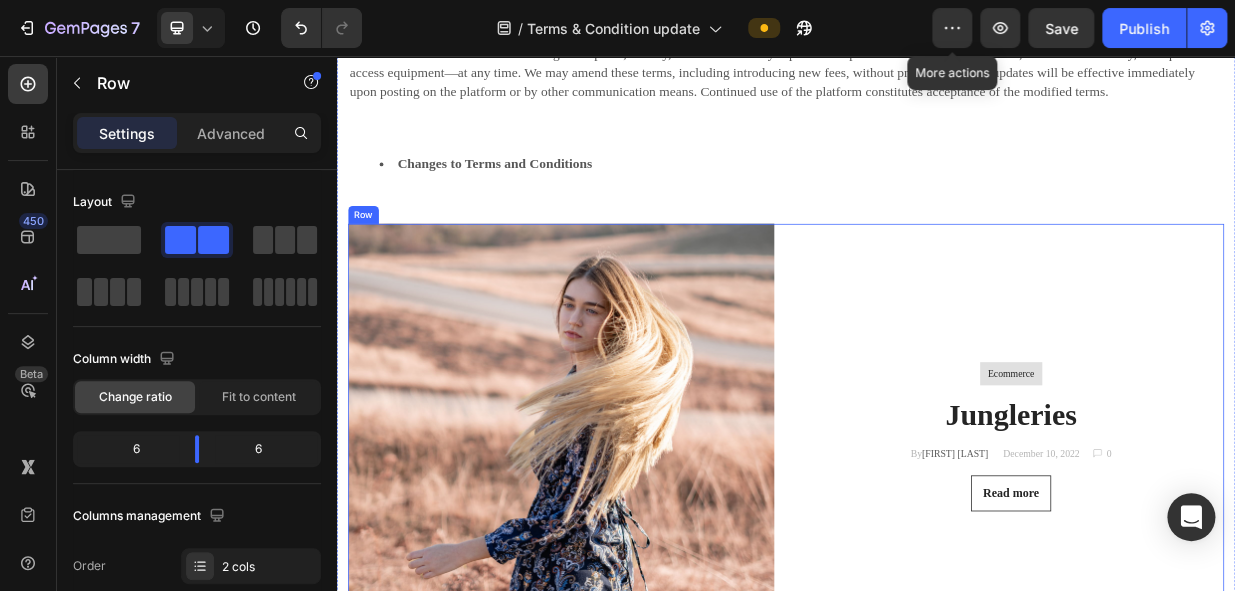 click on "Ecommerce Text block Row Jungleries Heading By [FIRST] [LAST] Text block [MONTH] [DAY], [YEAR] Text block Image 0 Text block Row Row Read more Button" at bounding box center [1237, 564] 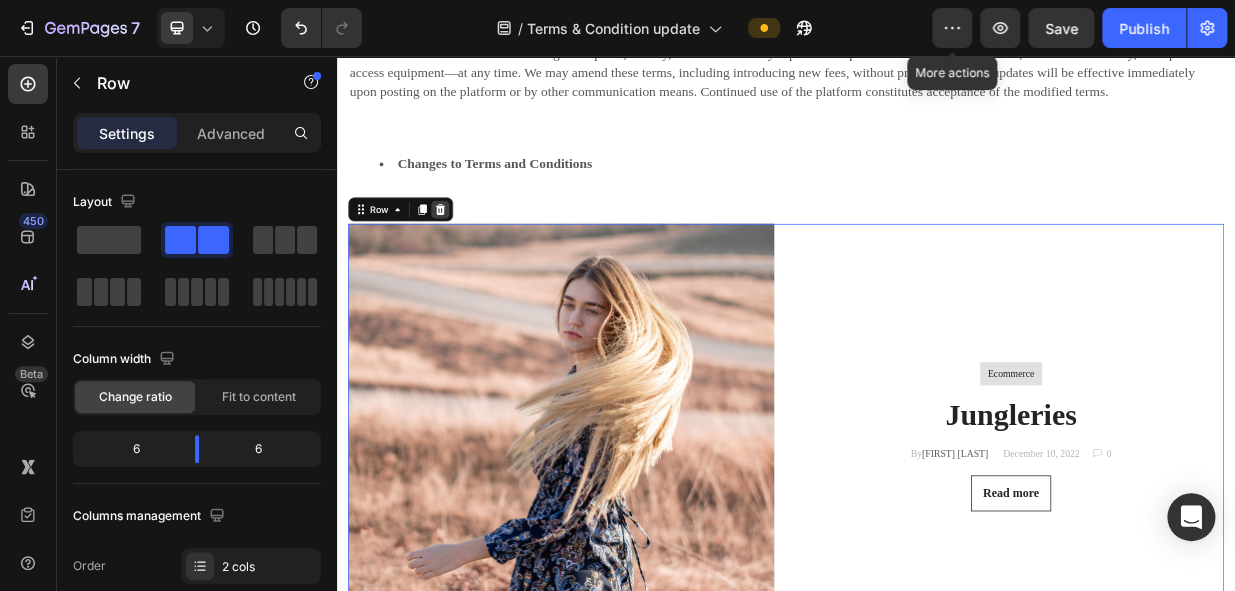click 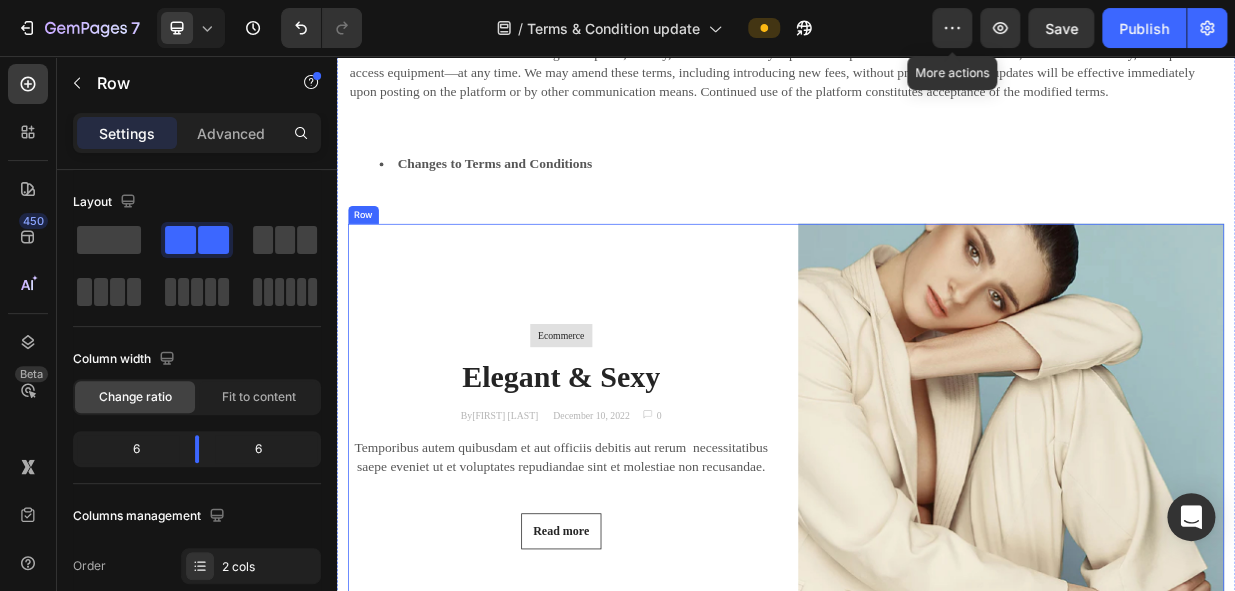 click on "Ecommerce Text block Row Elegant & Sexy Heading By [FIRST] [LAST] Text block [MONTH] [DAY], [YEAR] Text block Image 0 Text block Row Row Temporibus autem quibusdam et aut officiis debitis aut rerum necessitatibus saepe eveniet ut et voluptates repudiandae sint et molestiae non recusandae. Text block Read more Button" at bounding box center [636, 564] 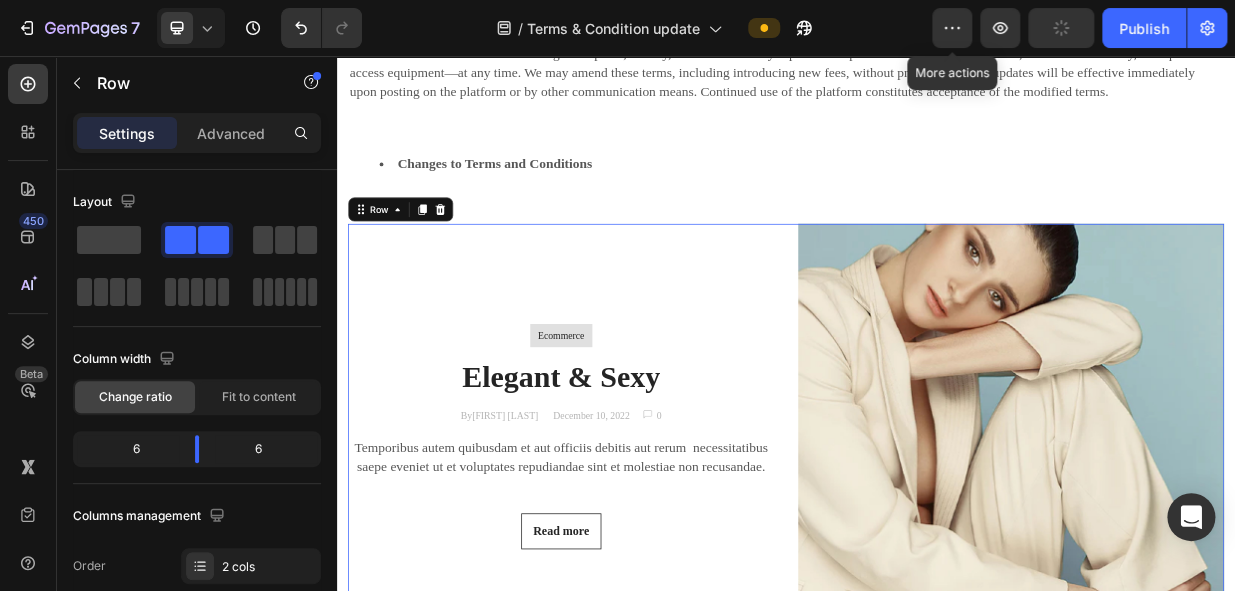 click at bounding box center [475, 261] 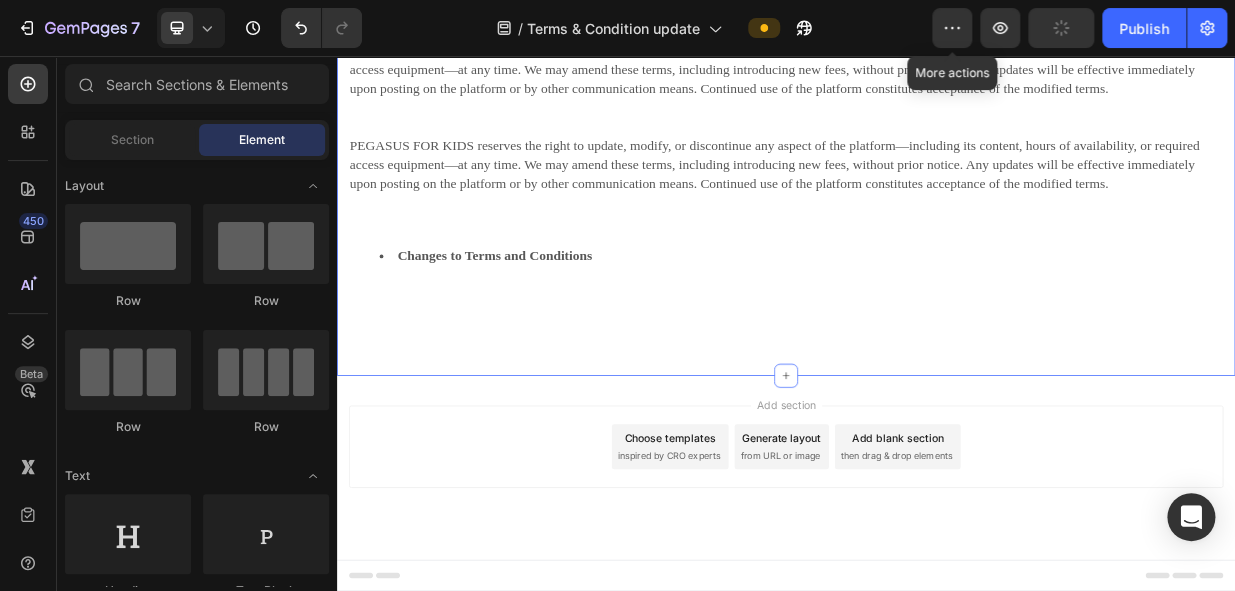 scroll, scrollTop: 1876, scrollLeft: 0, axis: vertical 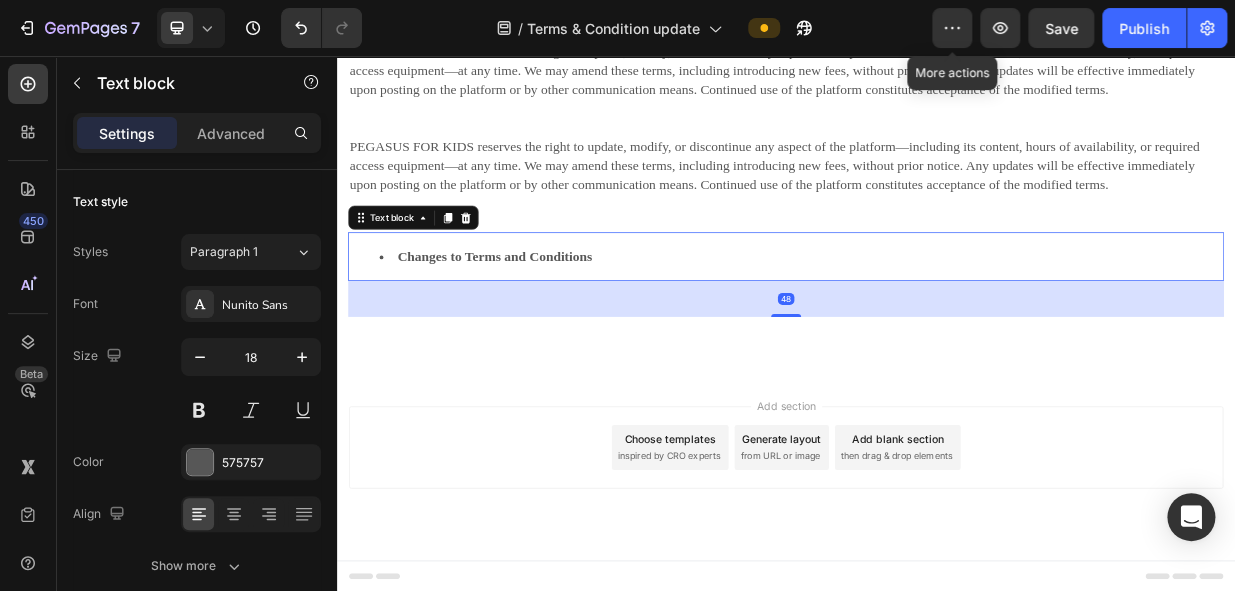 click on "Changes to Terms and Conditions" at bounding box center (957, 323) 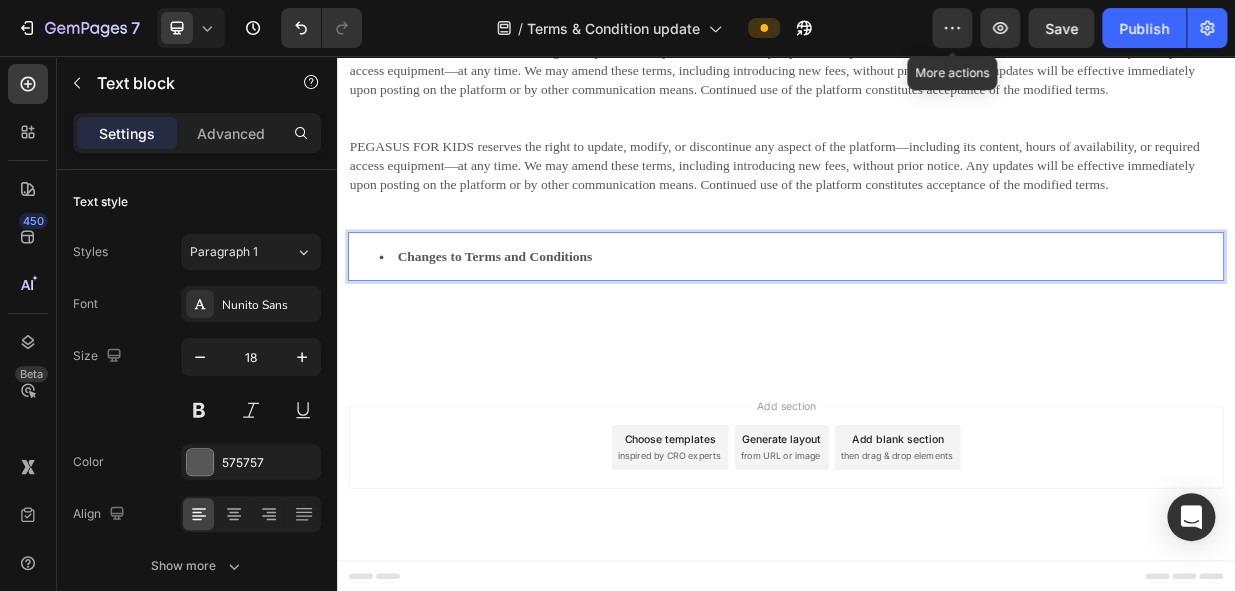 click on "Changes to Terms and Conditions" at bounding box center [548, 323] 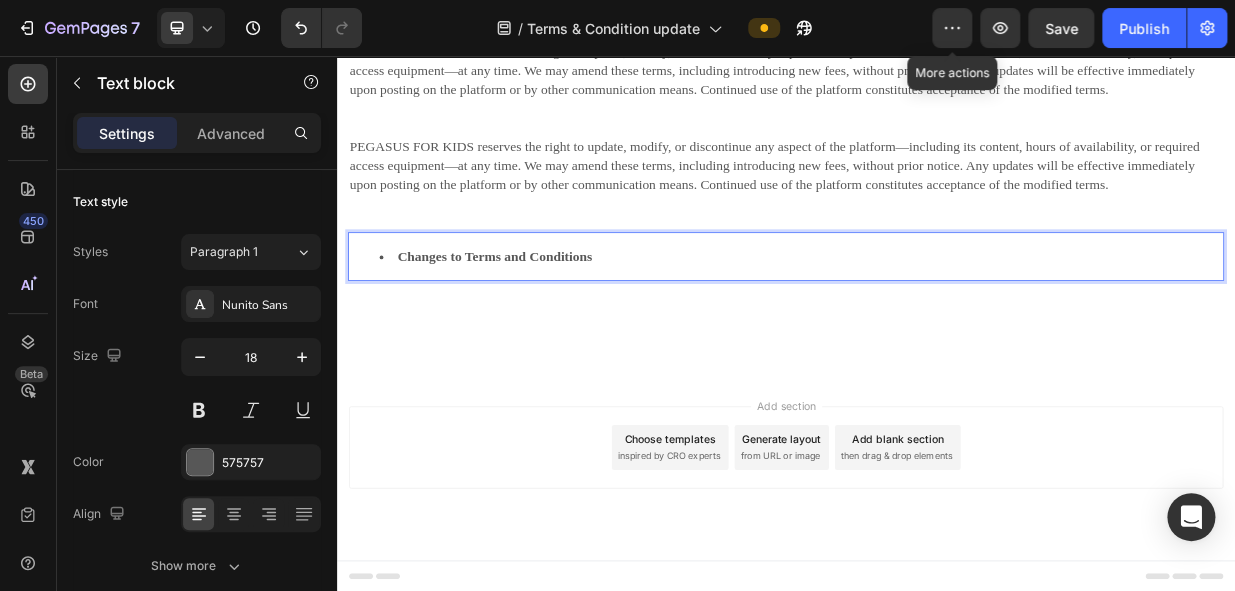 click on "Changes to Terms and Conditions" at bounding box center (957, 323) 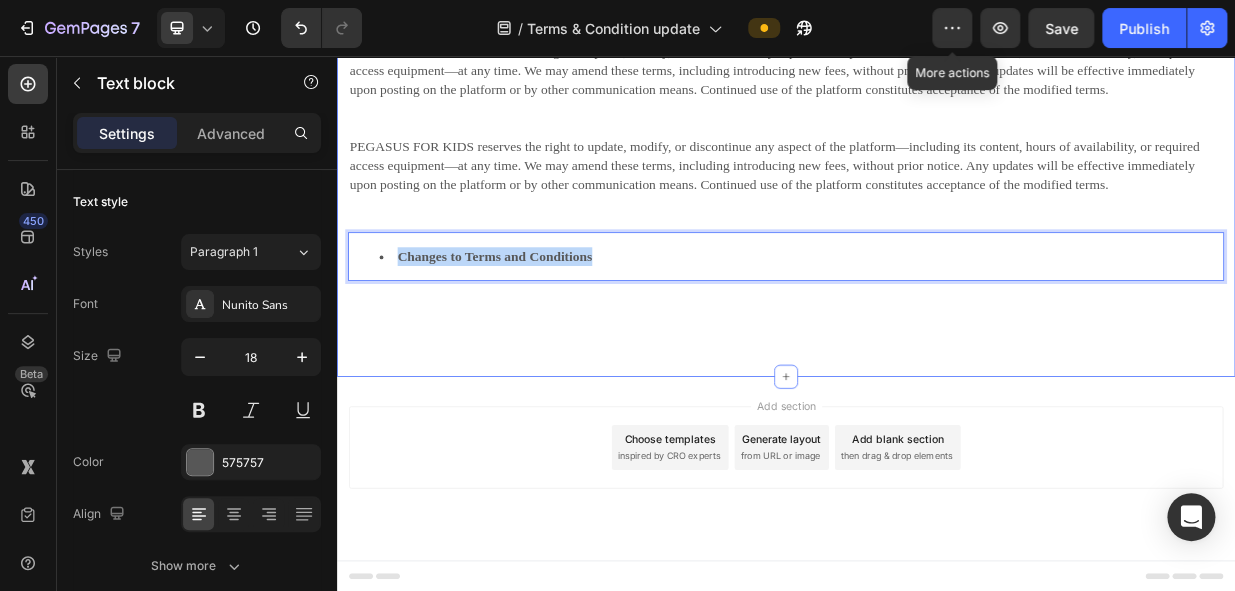 drag, startPoint x: 714, startPoint y: 318, endPoint x: 269, endPoint y: 335, distance: 445.32462 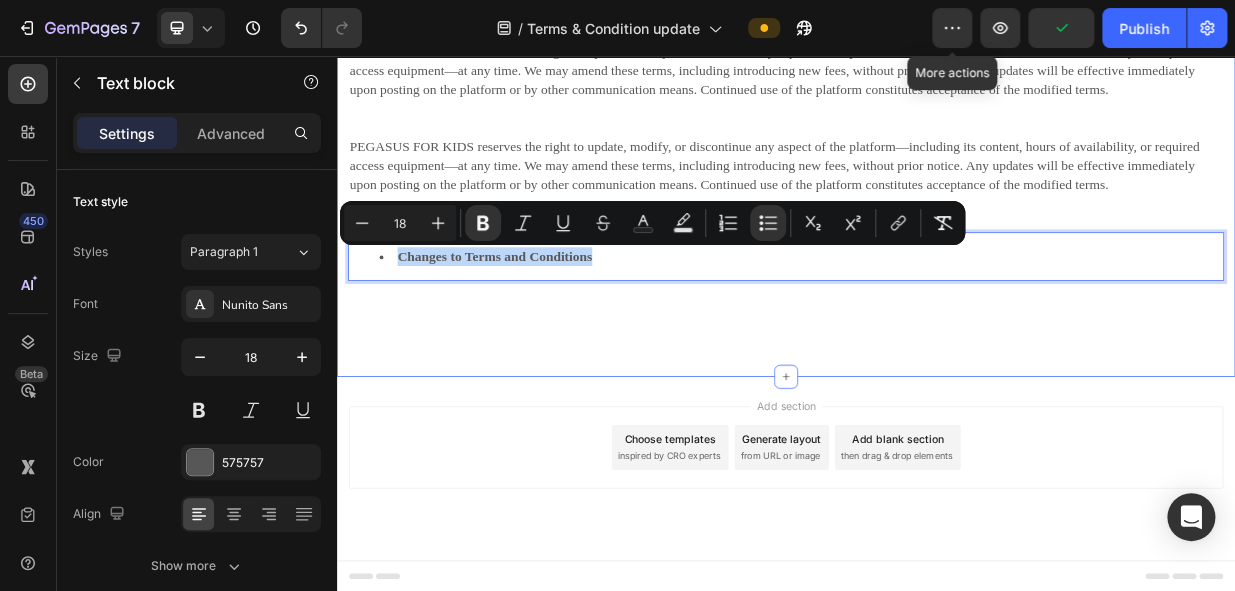 click on "This Agreement ("Agreement") outlines the terms and conditions governing the use of PEGASUS FOR KIDS (a unit of B JAIN Publishers Pvt. Ltd. and B JAIN Exports Pvt. Ltd.) websites, content, and services. By accessing or using any part of the PEGASUS FOR KIDS platform, you ("Visitor") agree to be bound by these terms along with our Privacy Policy. If you do not agree, please refrain from using any part of the platform. Text block Changes to Terms and Conditions Text block PEGASUS FOR KIDS reserves the right to update, modify, or discontinue any aspect of the platform—including its content, hours of availability, or required access equipment—at any time. We may amend these terms, including introducing new fees, without prior notice. Any updates will be effective immediately upon posting on the platform or by other communication means. Continued use of the platform constitutes acceptance of the modified terms. Text block Text block Changes to Terms and Conditions Text block 48 Section 3" at bounding box center [937, 147] 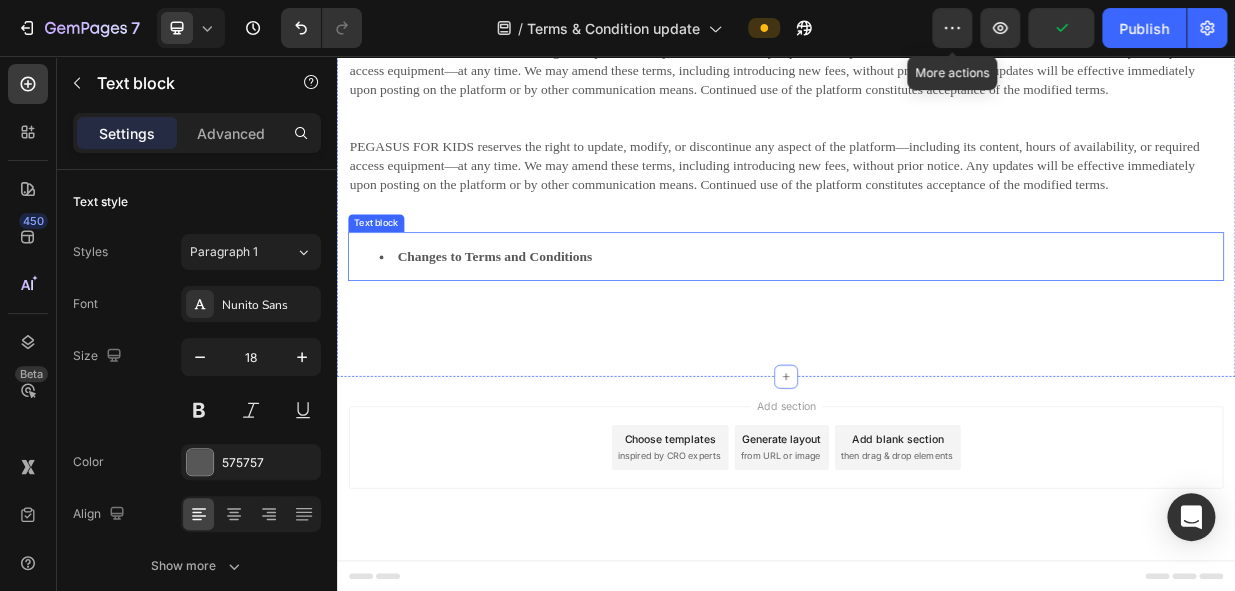 click on "Changes to Terms and Conditions" at bounding box center (957, 323) 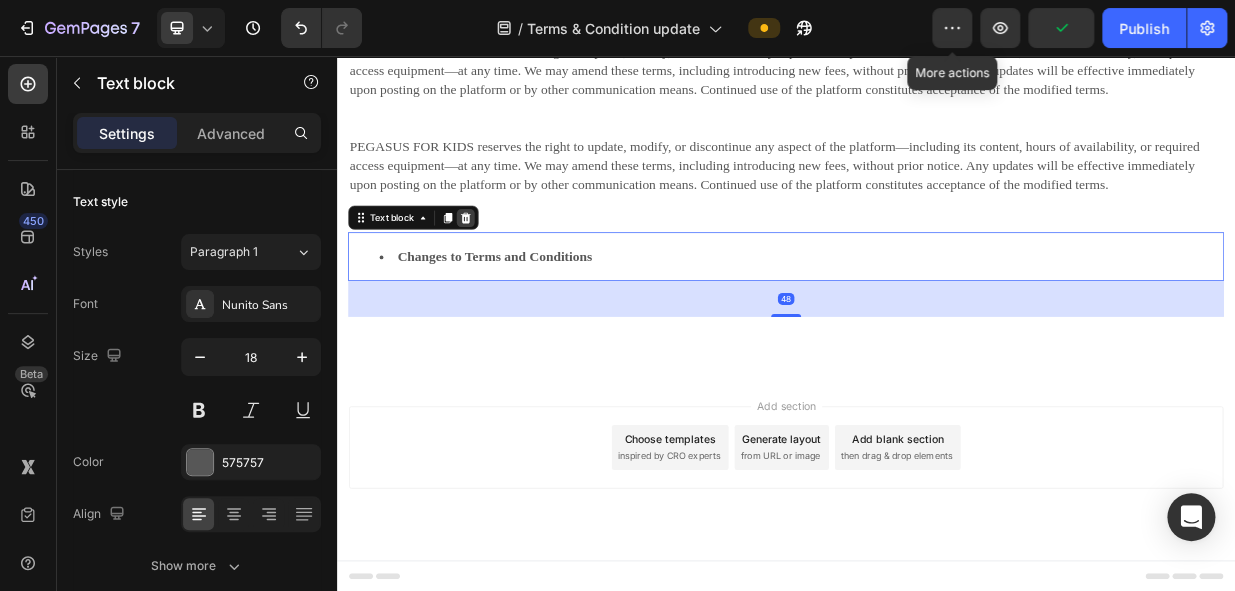 click 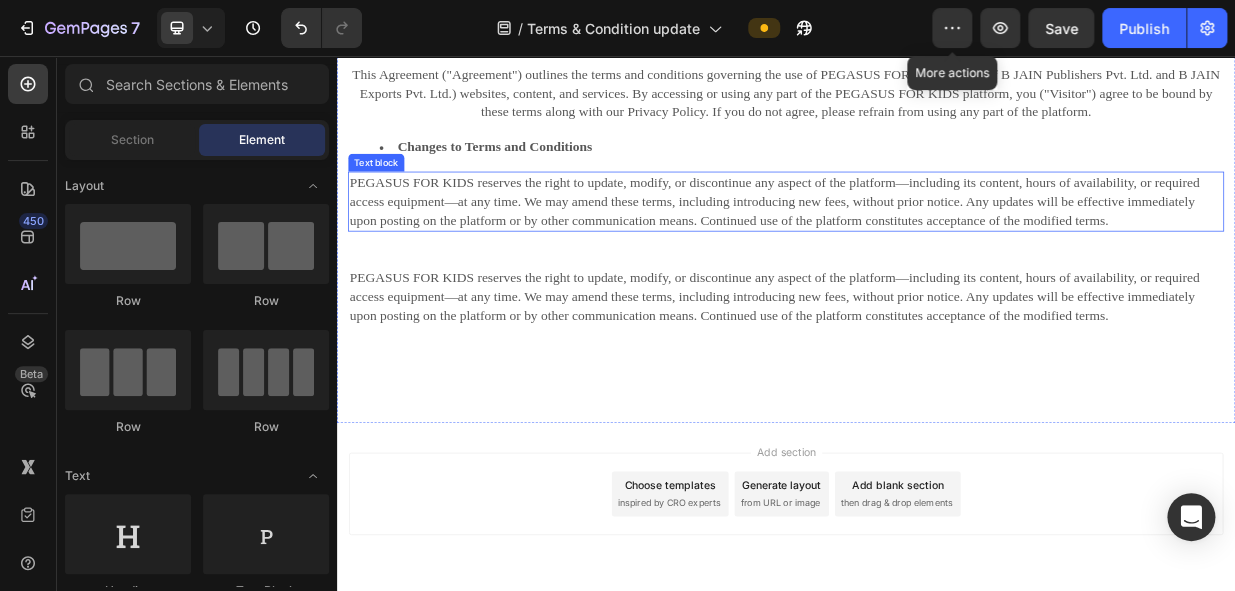 scroll, scrollTop: 1672, scrollLeft: 0, axis: vertical 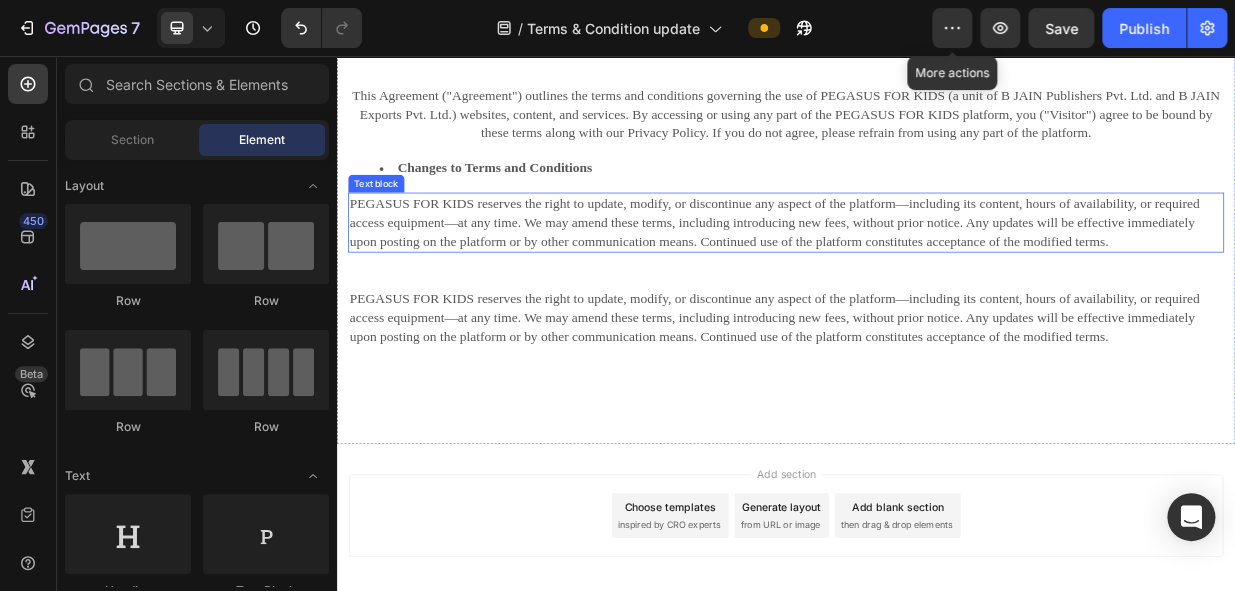 click on "PEGASUS FOR KIDS reserves the right to update, modify, or discontinue any aspect of the platform—including its content, hours of availability, or required access equipment—at any time. We may amend these terms, including introducing new fees, without prior notice. Any updates will be effective immediately upon posting on the platform or by other communication means. Continued use of the platform constitutes acceptance of the modified terms." at bounding box center (937, 279) 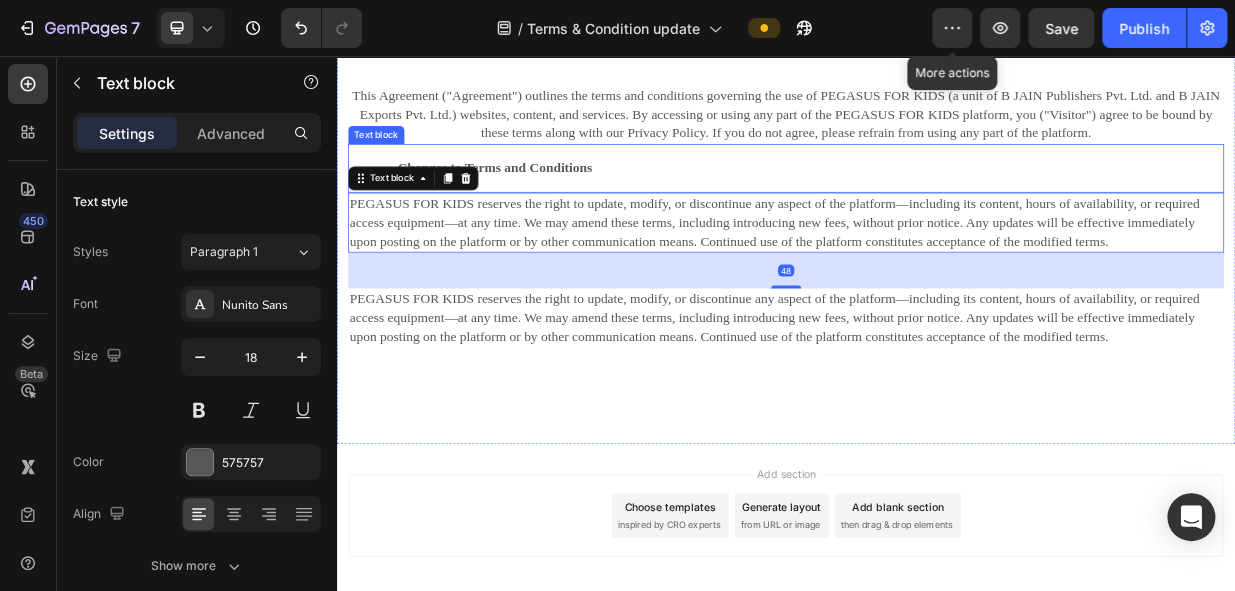click on "Changes to Terms and Conditions" at bounding box center (957, 206) 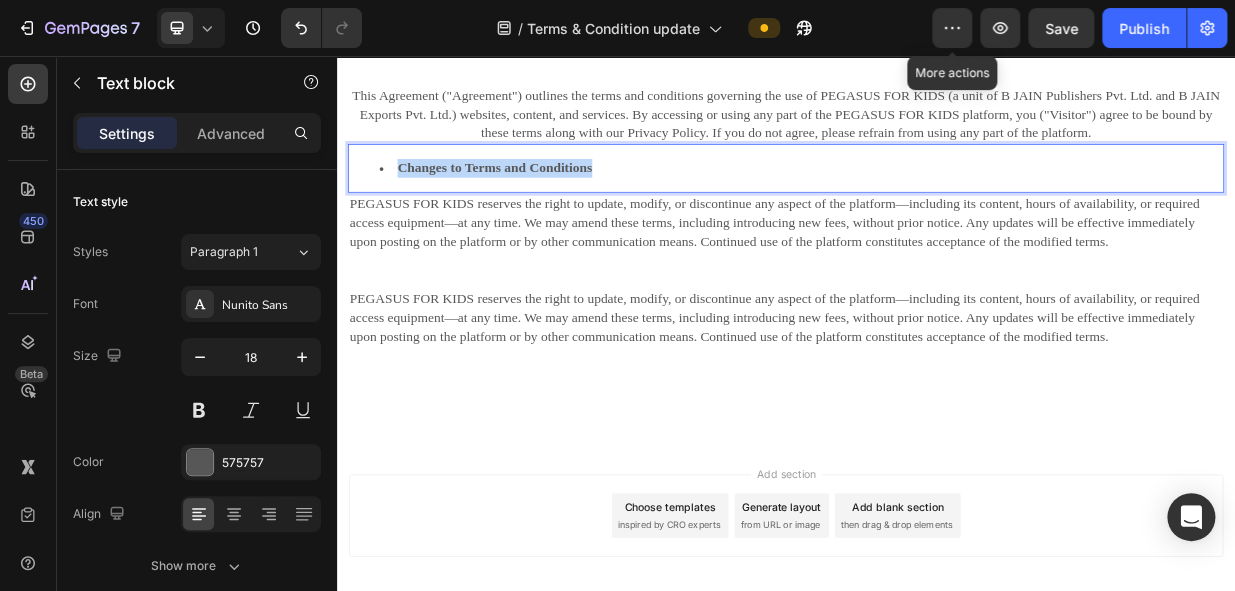 drag, startPoint x: 422, startPoint y: 207, endPoint x: 694, endPoint y: 198, distance: 272.14886 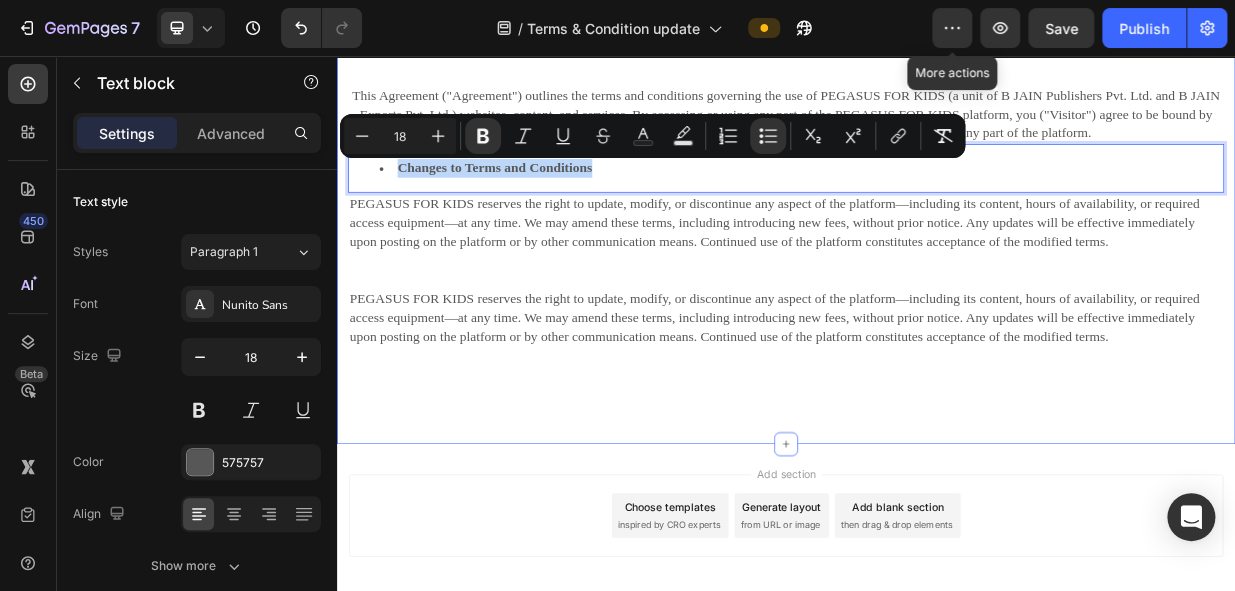 click on "PEGASUS FOR KIDS reserves the right to update, modify, or discontinue any aspect of the platform—including its content, hours of availability, or required access equipment—at any time. We may amend these terms, including introducing new fees, without prior notice. Any updates will be effective immediately upon posting on the platform or by other communication means. Continued use of the platform constitutes acceptance of the modified terms." at bounding box center [937, 279] 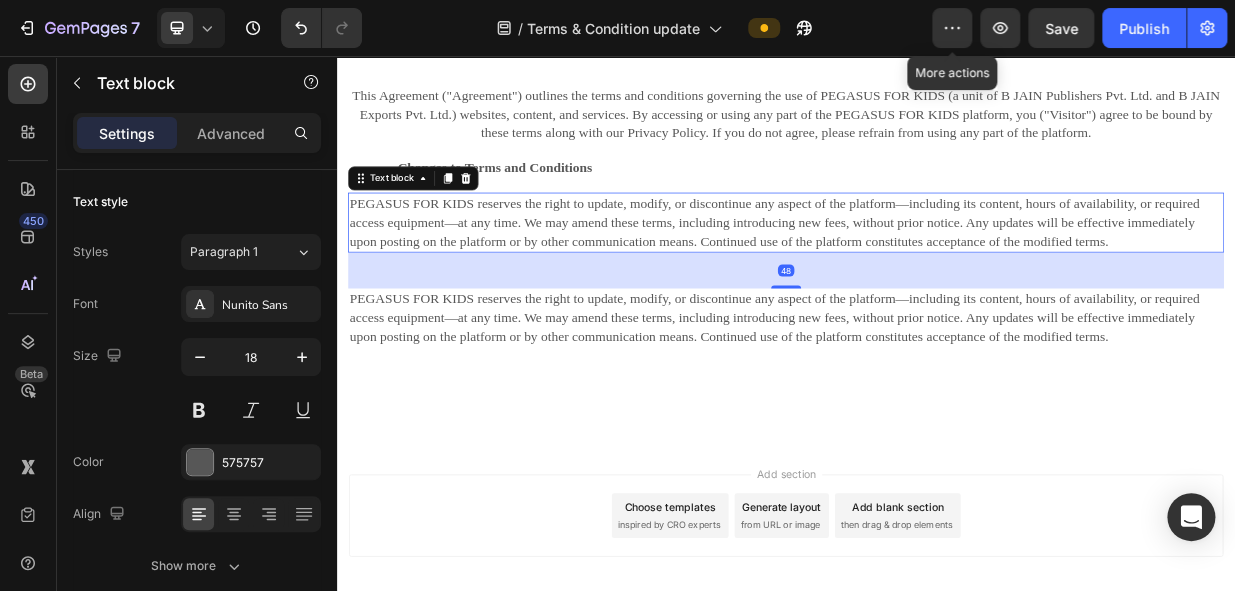 click on "PEGASUS FOR KIDS reserves the right to update, modify, or discontinue any aspect of the platform—including its content, hours of availability, or required access equipment—at any time. We may amend these terms, including introducing new fees, without prior notice. Any updates will be effective immediately upon posting on the platform or by other communication means. Continued use of the platform constitutes acceptance of the modified terms." at bounding box center (937, 279) 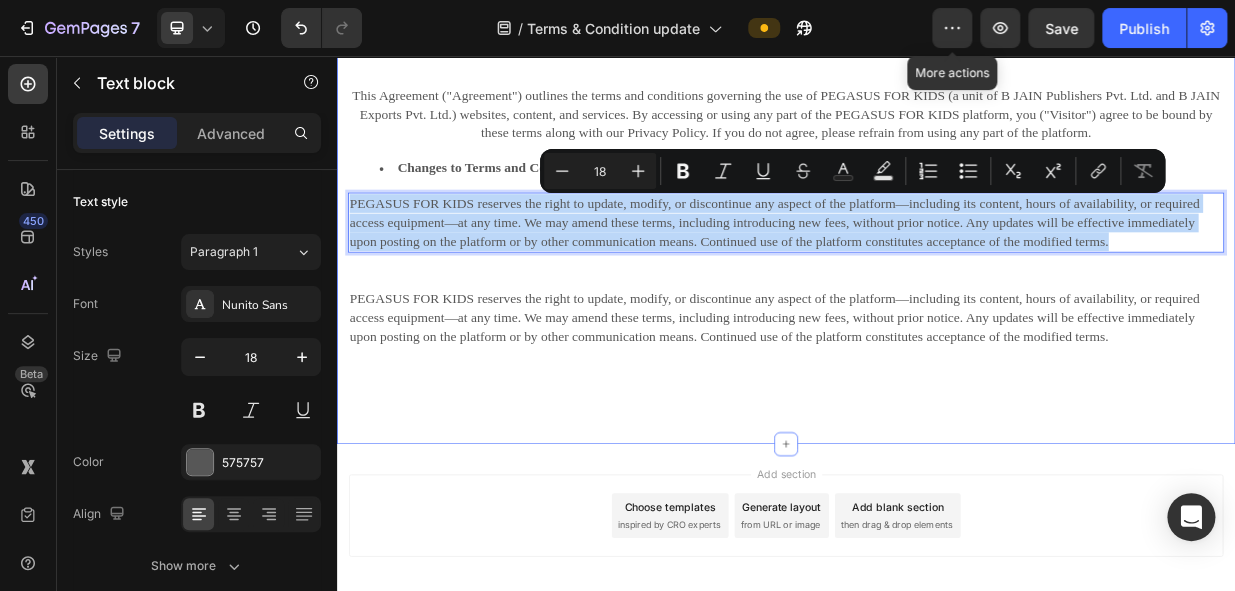 drag, startPoint x: 354, startPoint y: 249, endPoint x: 1414, endPoint y: 349, distance: 1064.7065 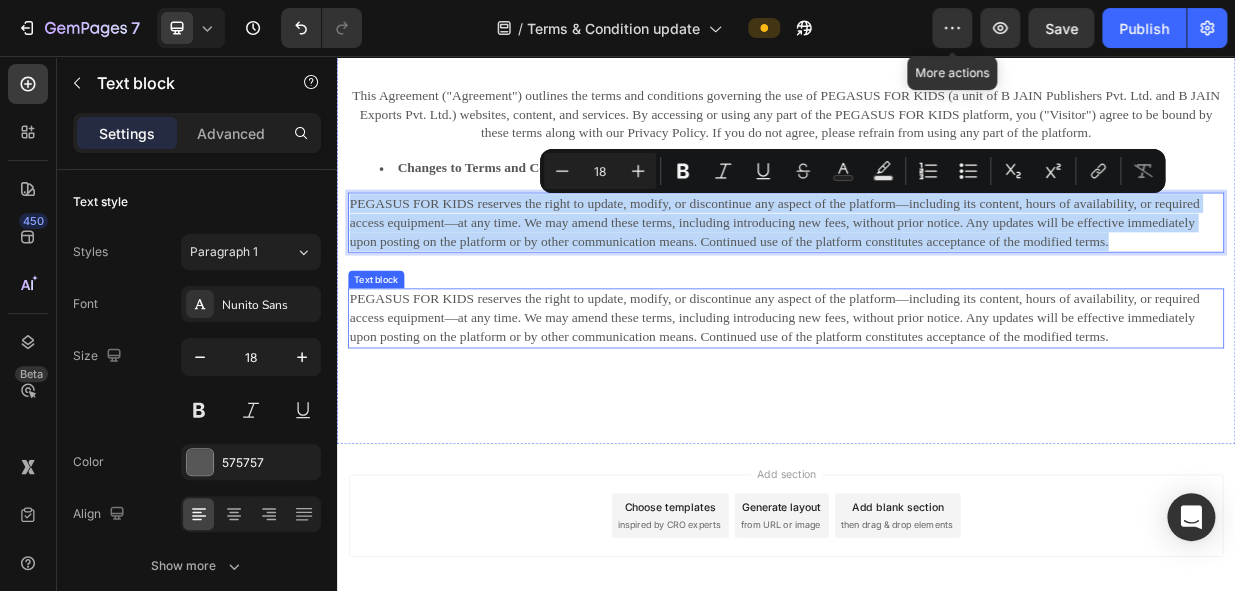 click on "PEGASUS FOR KIDS reserves the right to update, modify, or discontinue any aspect of the platform—including its content, hours of availability, or required access equipment—at any time. We may amend these terms, including introducing new fees, without prior notice. Any updates will be effective immediately upon posting on the platform or by other communication means. Continued use of the platform constitutes acceptance of the modified terms." at bounding box center (937, 407) 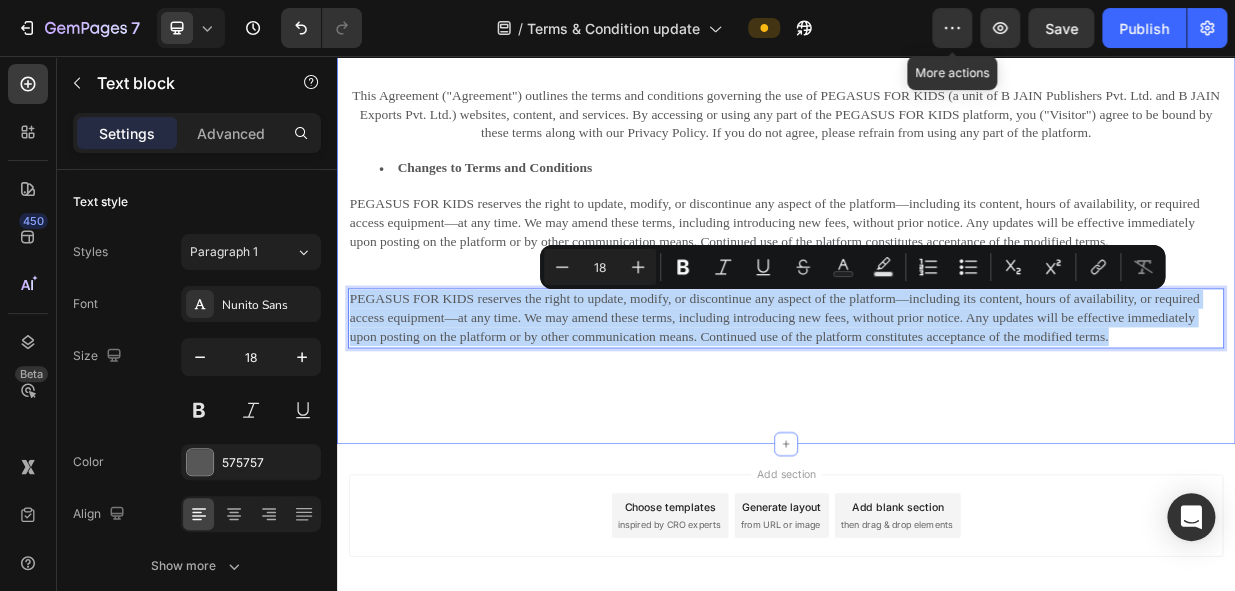 drag, startPoint x: 354, startPoint y: 377, endPoint x: 1457, endPoint y: 456, distance: 1105.8254 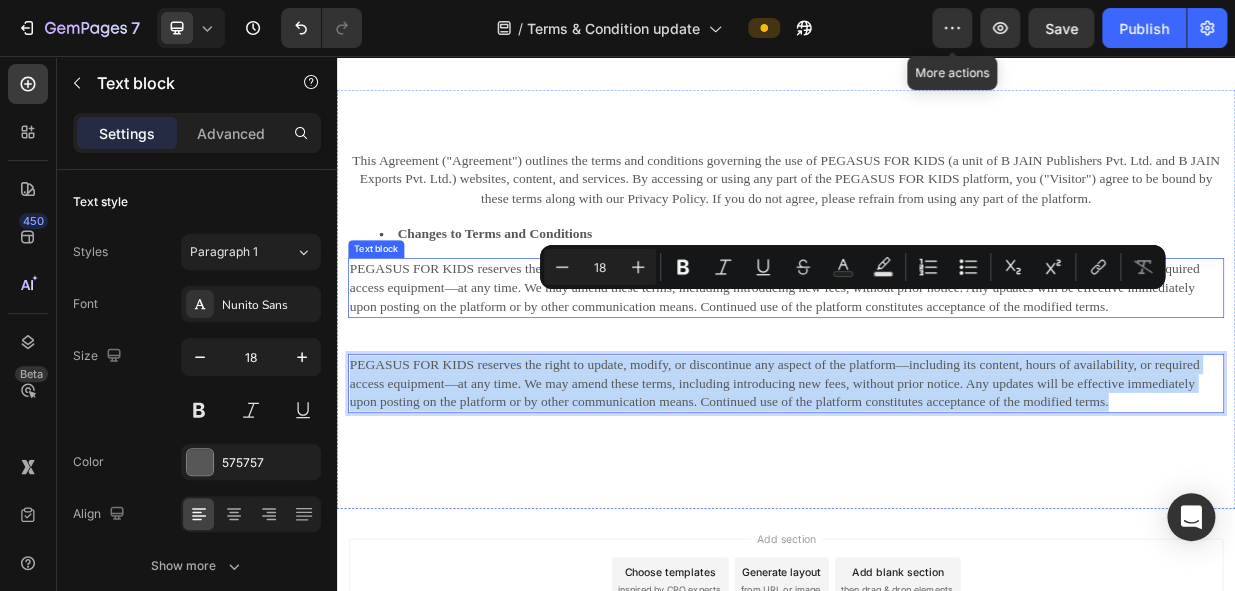 scroll, scrollTop: 1490, scrollLeft: 0, axis: vertical 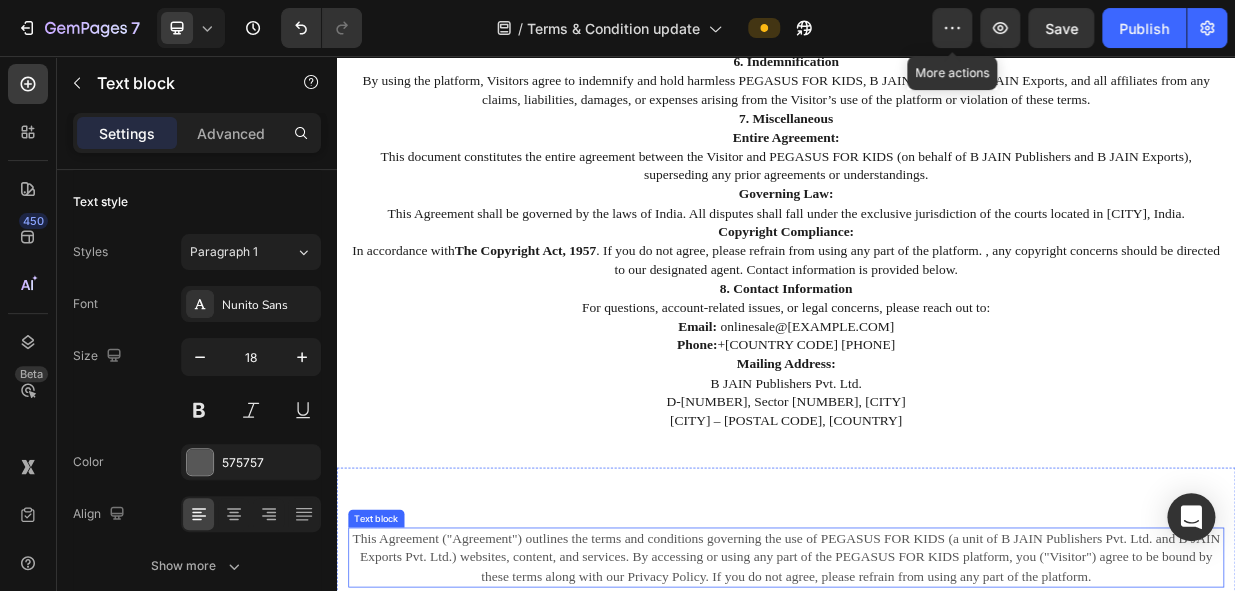 type on "16" 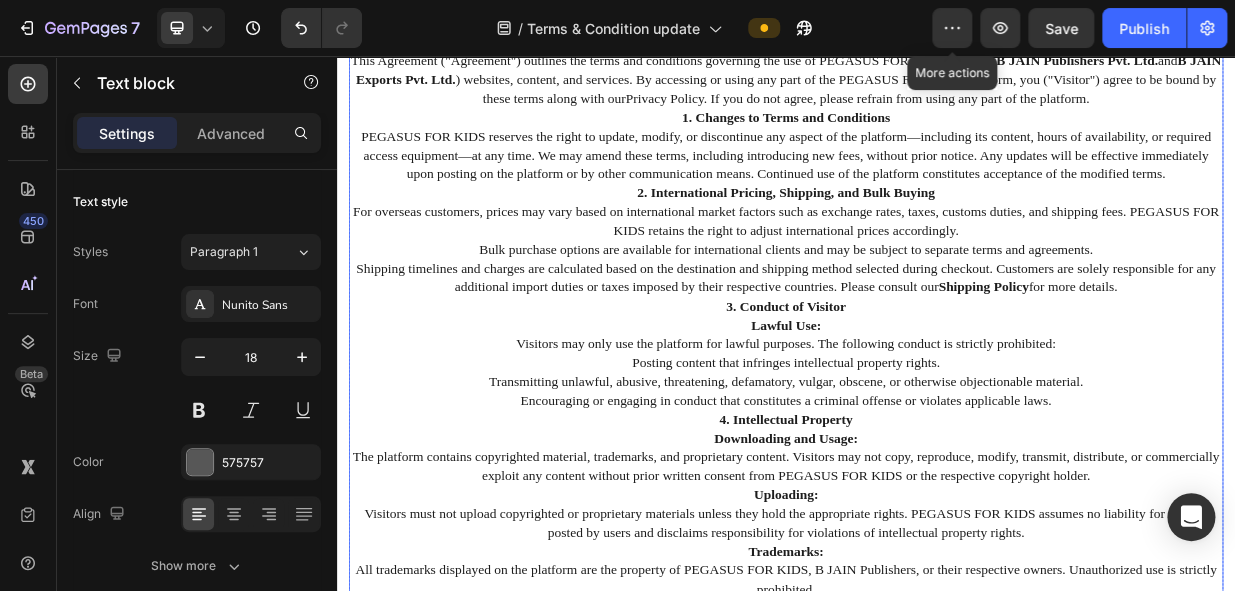 scroll, scrollTop: 0, scrollLeft: 0, axis: both 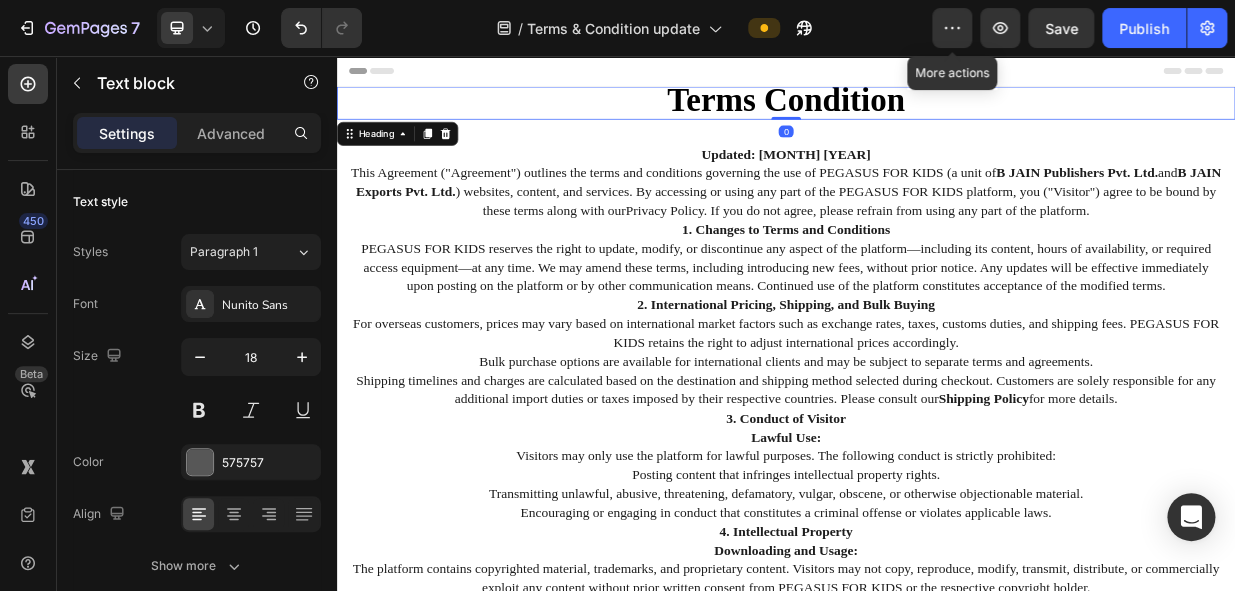 click on "Terms Condition" at bounding box center (937, 119) 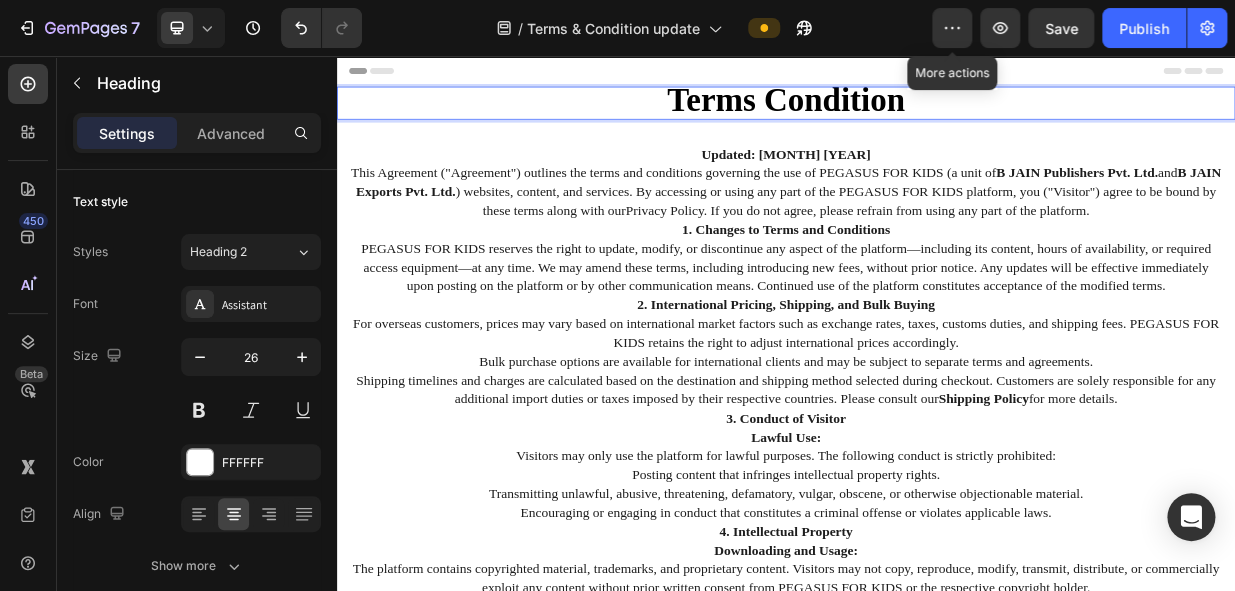 click on "Terms Condition" at bounding box center [937, 119] 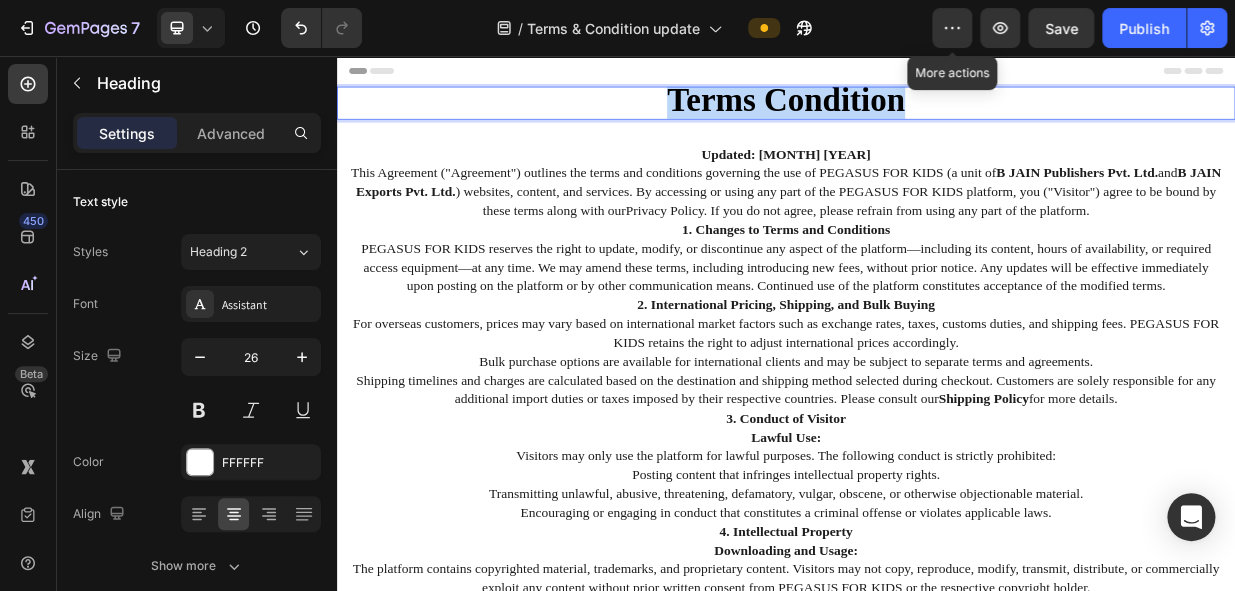 drag, startPoint x: 1121, startPoint y: 128, endPoint x: 635, endPoint y: 112, distance: 486.2633 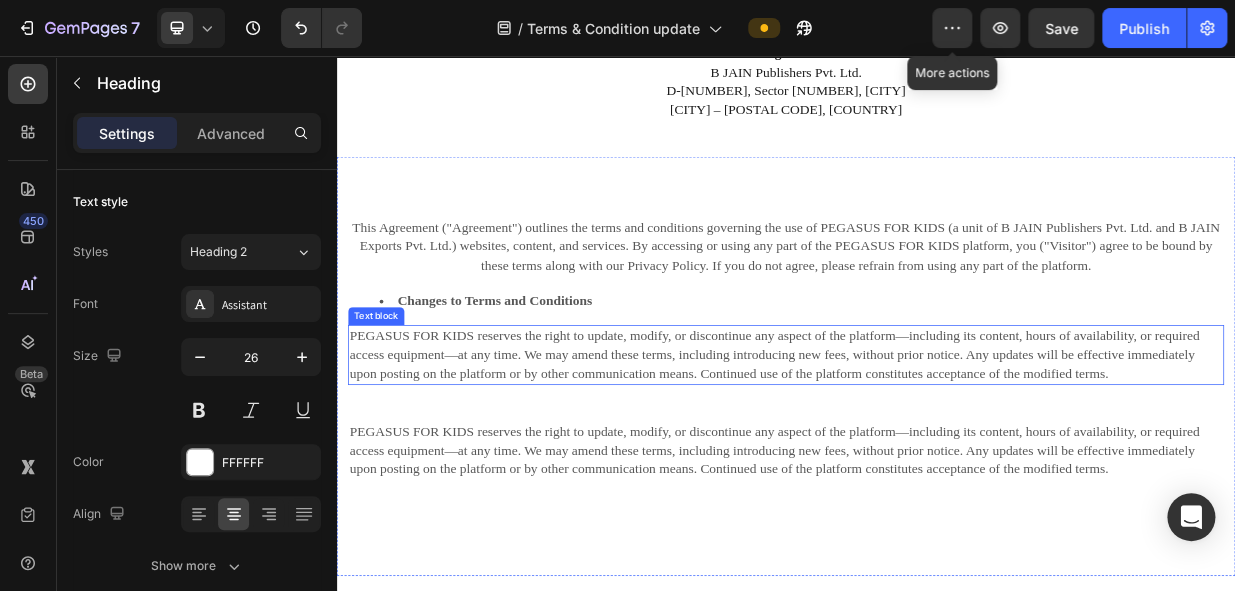scroll, scrollTop: 1490, scrollLeft: 0, axis: vertical 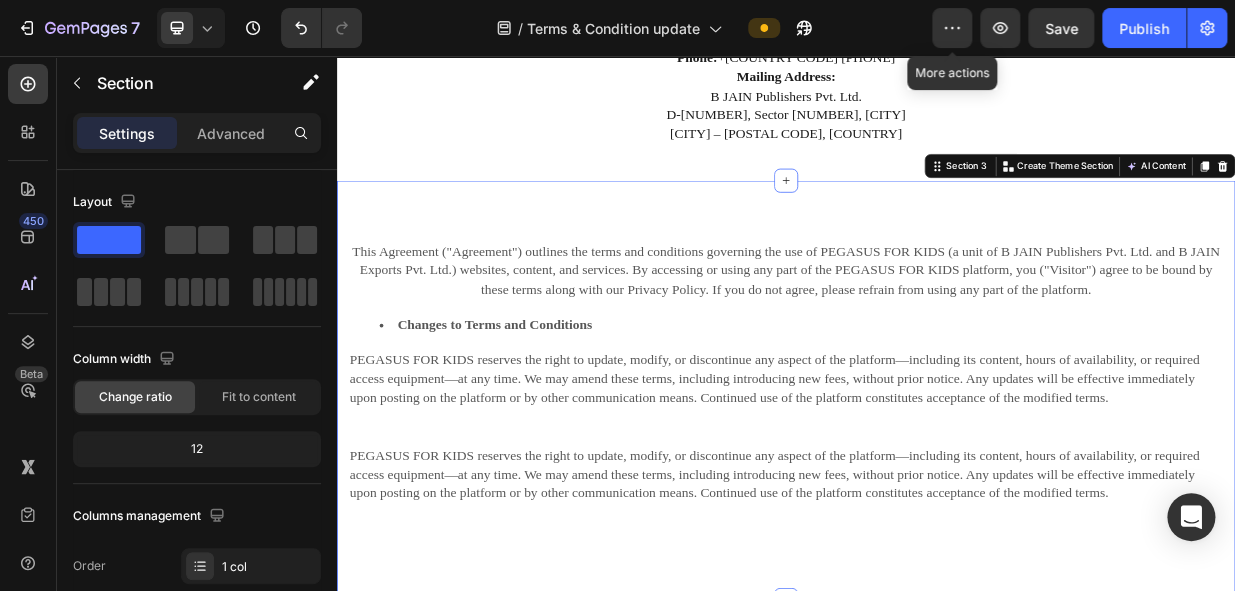 click on "This Agreement ("Agreement") outlines the terms and conditions governing the use of PEGASUS FOR KIDS (a unit of B JAIN Publishers Pvt. Ltd. and B JAIN Exports Pvt. Ltd.) websites, content, and services. By accessing or using any part of the PEGASUS FOR KIDS platform, you ("Visitor") agree to be bound by these terms along with our Privacy Policy. If you do not agree, please refrain from using any part of the platform. Text block Changes to Terms and Conditions Text block PEGASUS FOR KIDS reserves the right to update, modify, or discontinue any aspect of the platform—including its content, hours of availability, or required access equipment—at any time. We may amend these terms, including introducing new fees, without prior notice. Any updates will be effective immediately upon posting on the platform or by other communication means. Continued use of the platform constitutes acceptance of the modified terms. Text block Text block Section 3 Create Theme Section AI Content Write with GemAI Tone and Voice" at bounding box center [937, 502] 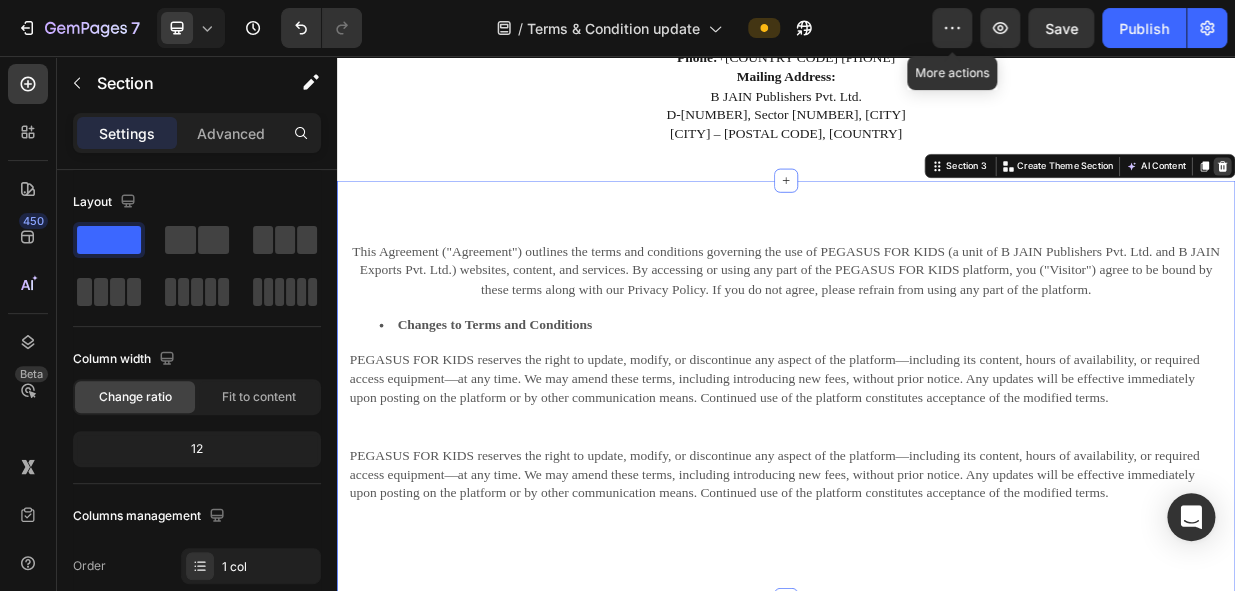click 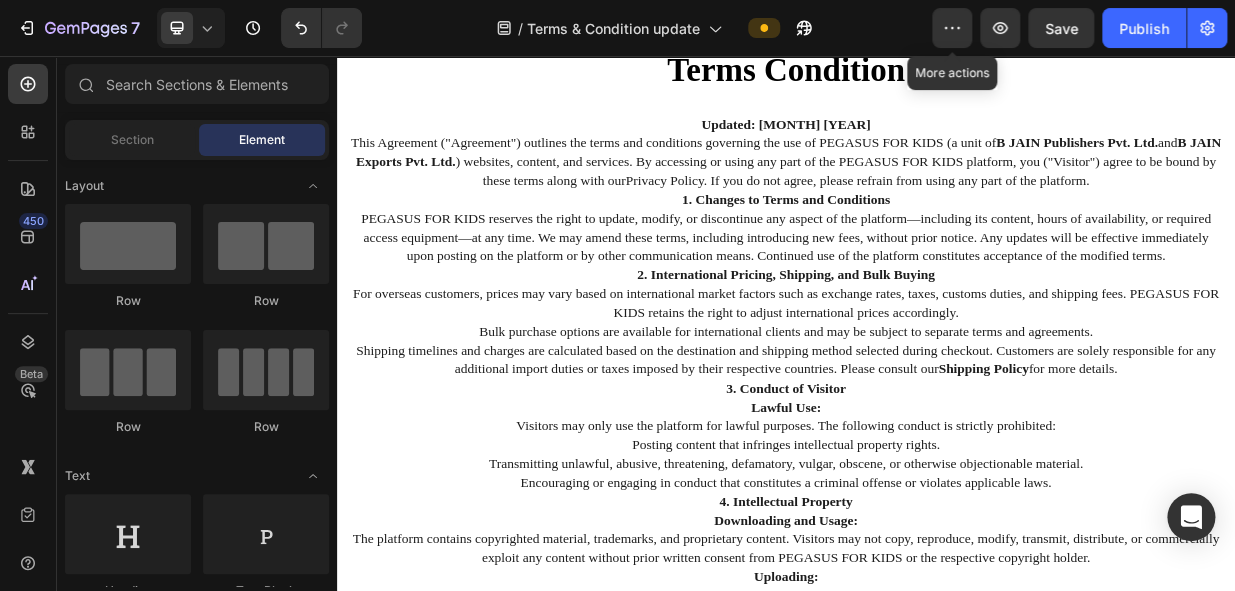 scroll, scrollTop: 0, scrollLeft: 0, axis: both 